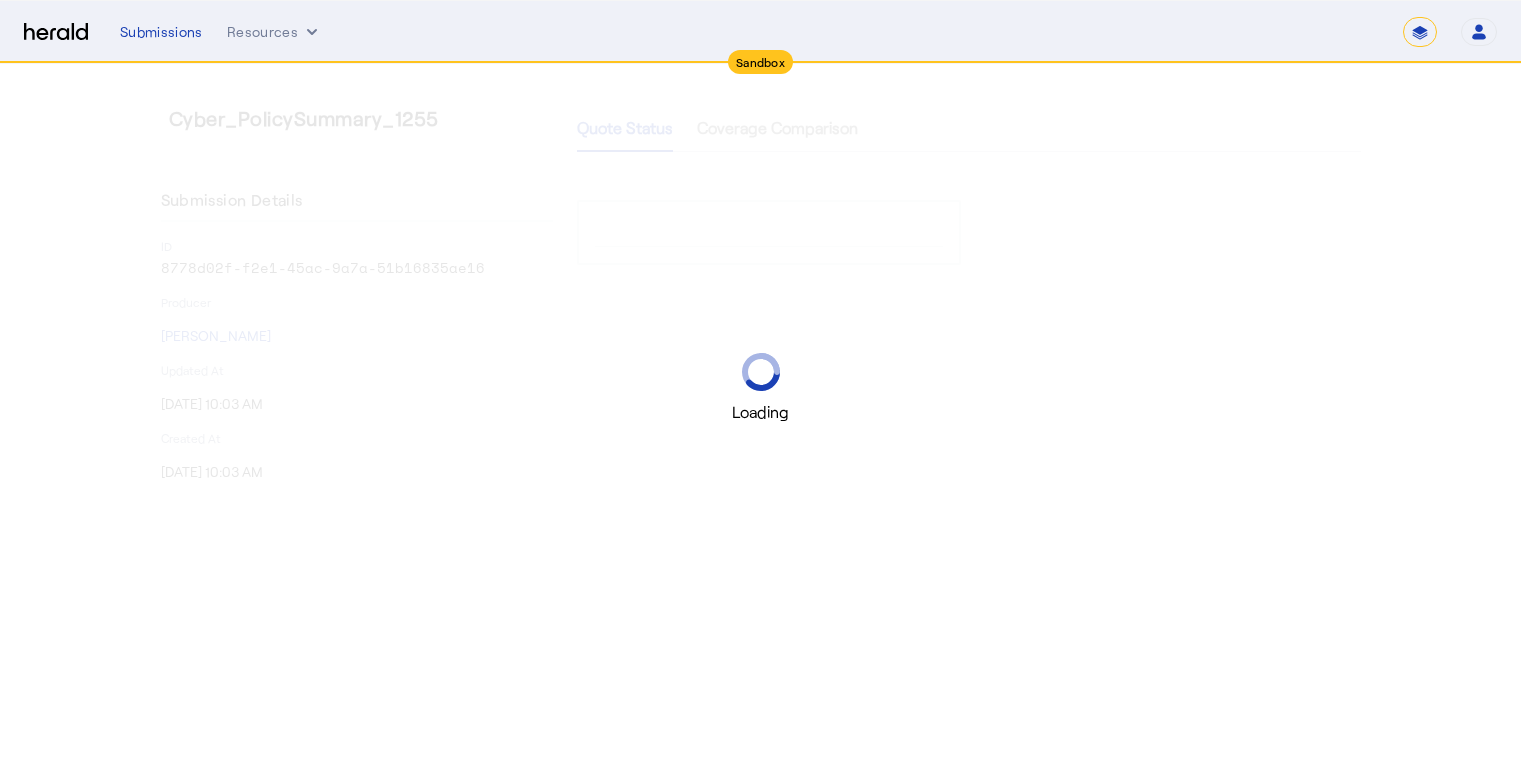 scroll, scrollTop: 0, scrollLeft: 0, axis: both 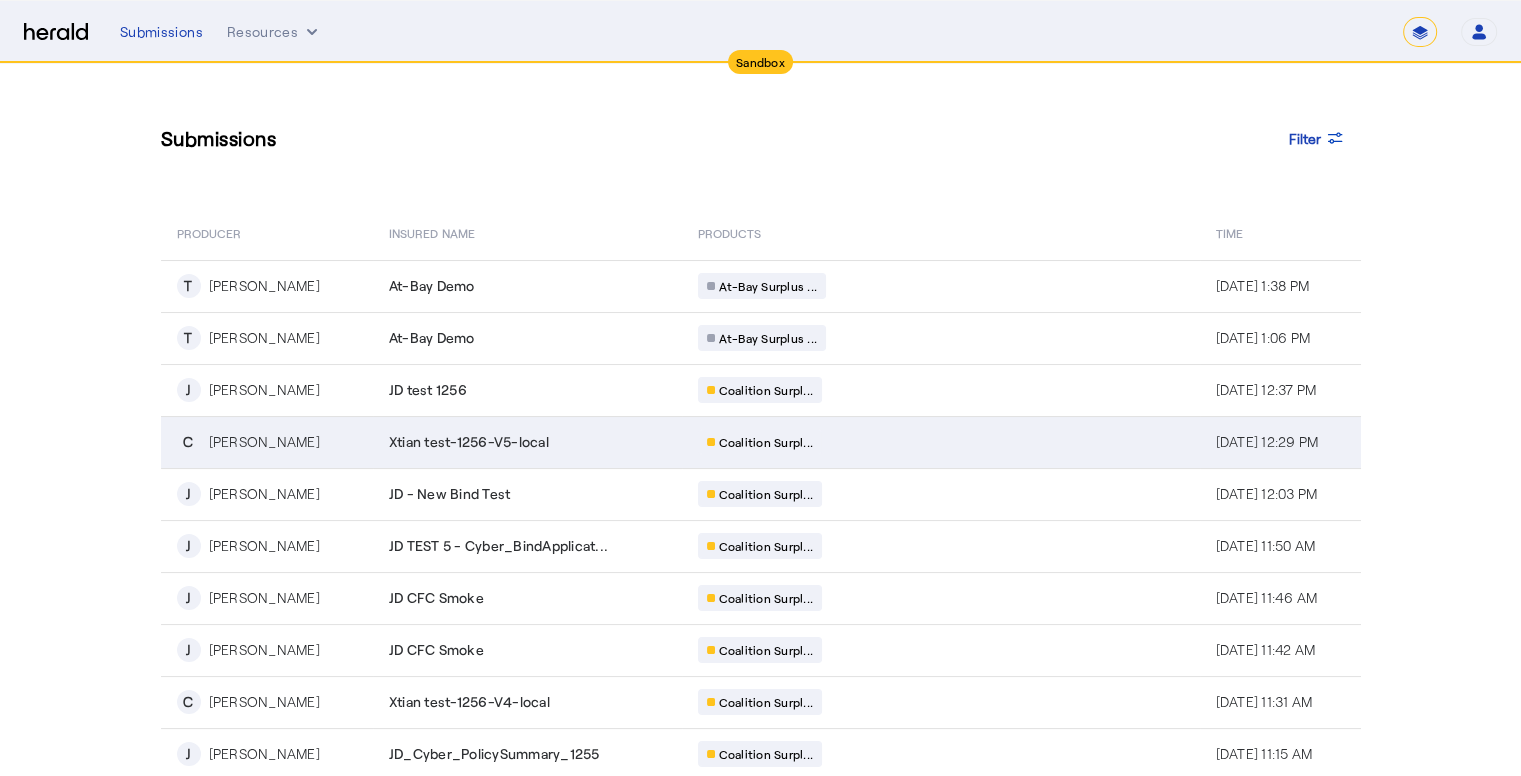 click on "Xtian test-1256-V5-local" at bounding box center (469, 442) 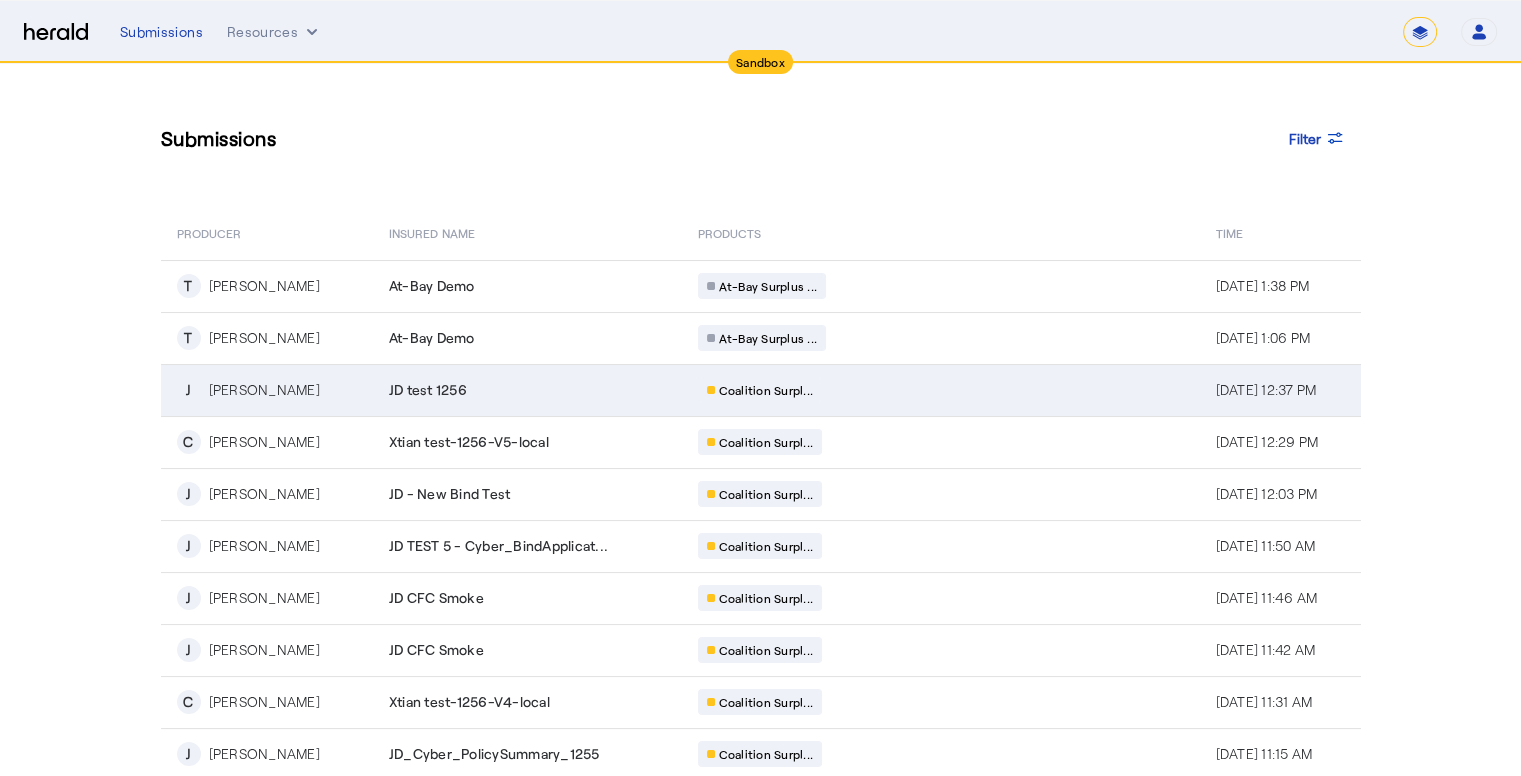 click on "J   [PERSON_NAME]" at bounding box center [271, 390] 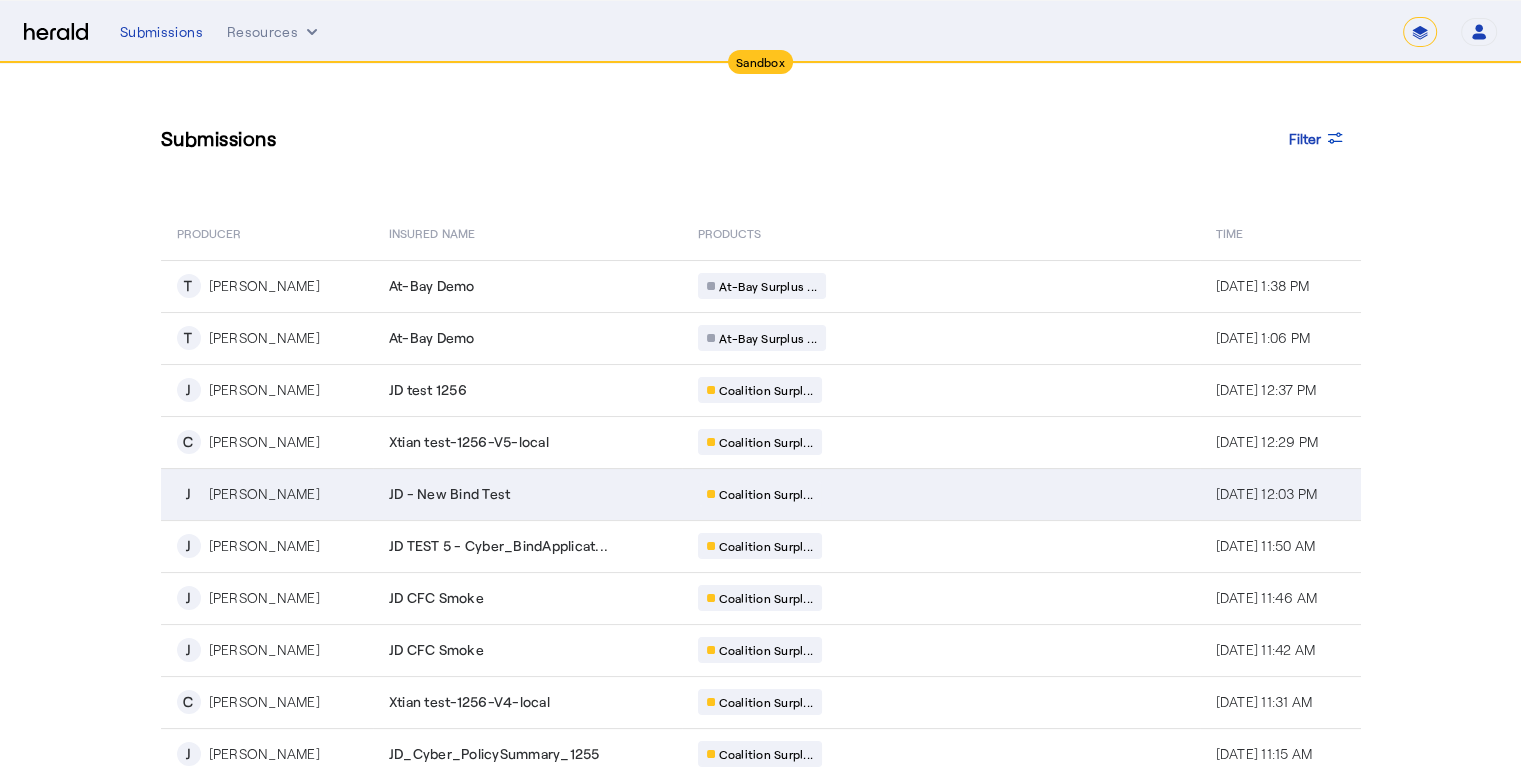 click on "[PERSON_NAME]" at bounding box center [264, 494] 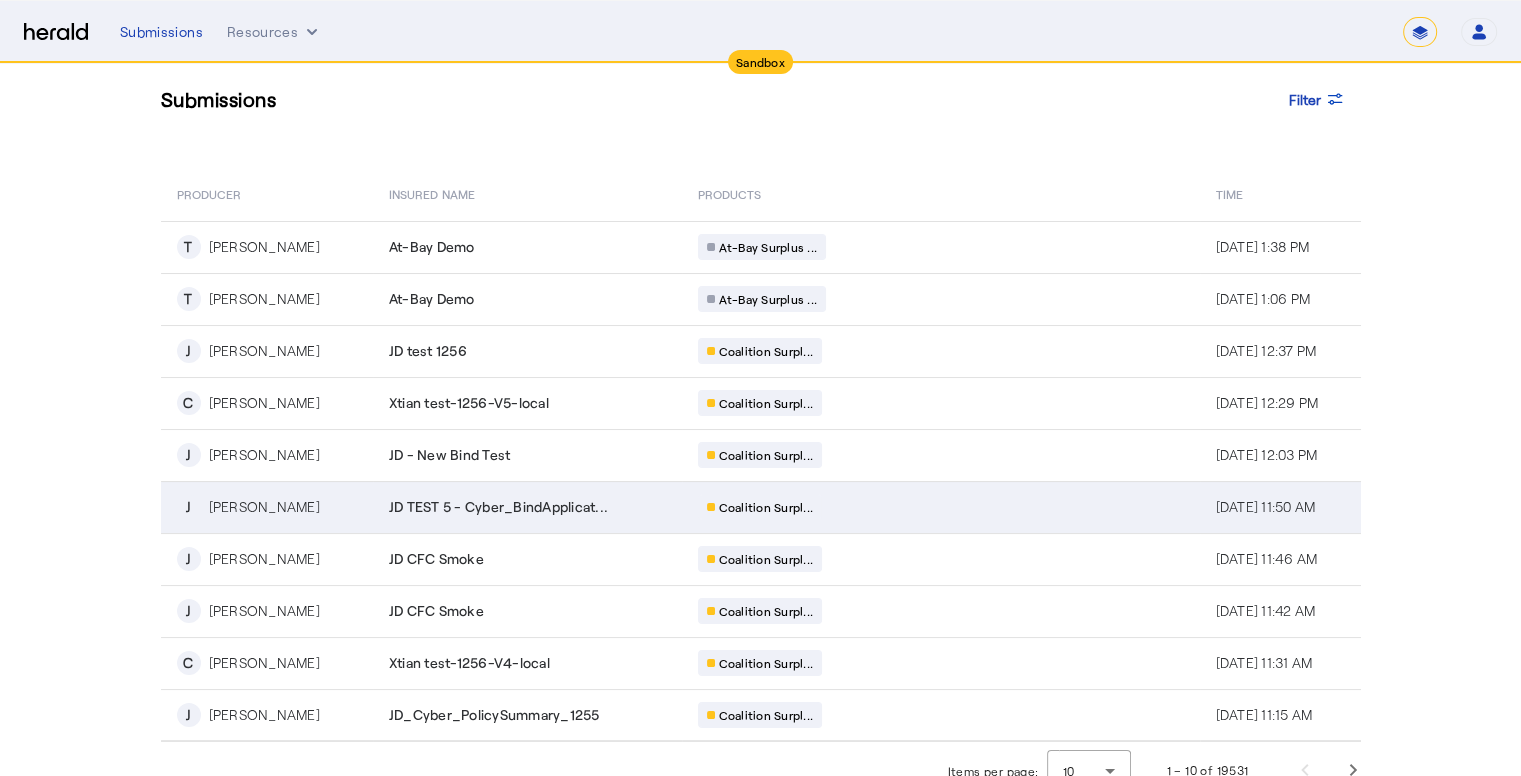 scroll, scrollTop: 60, scrollLeft: 0, axis: vertical 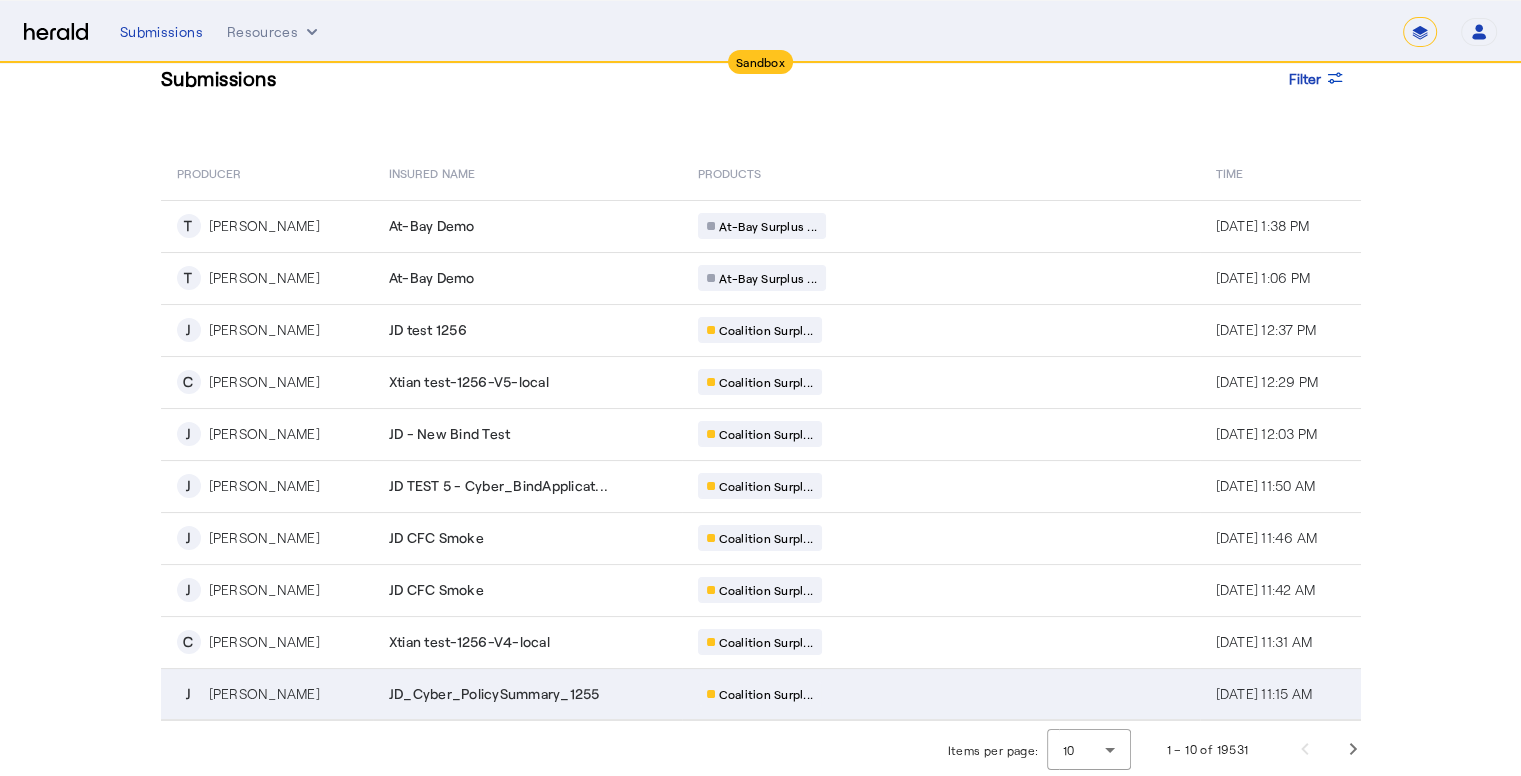 click on "J   [PERSON_NAME]" at bounding box center (271, 694) 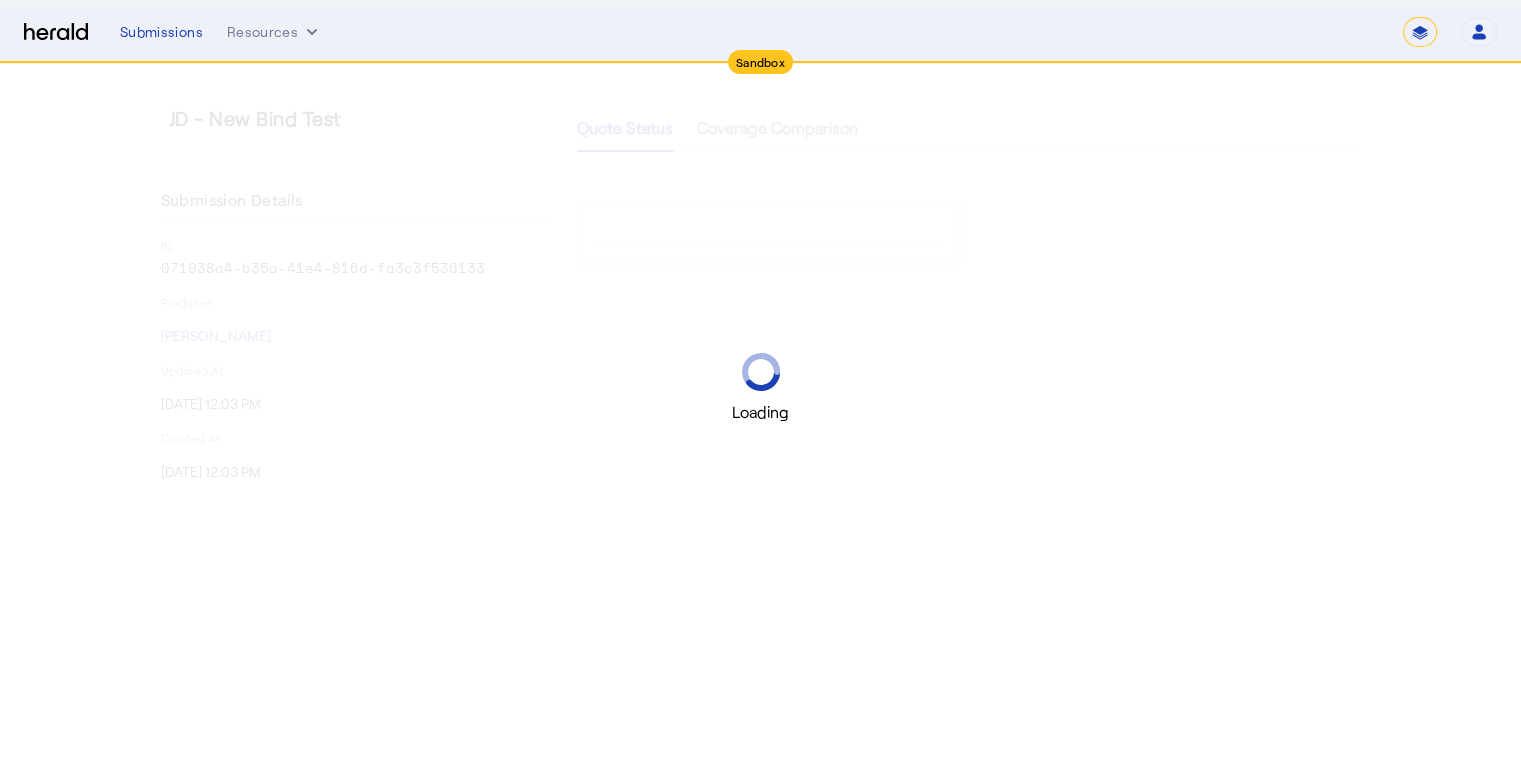 scroll, scrollTop: 0, scrollLeft: 0, axis: both 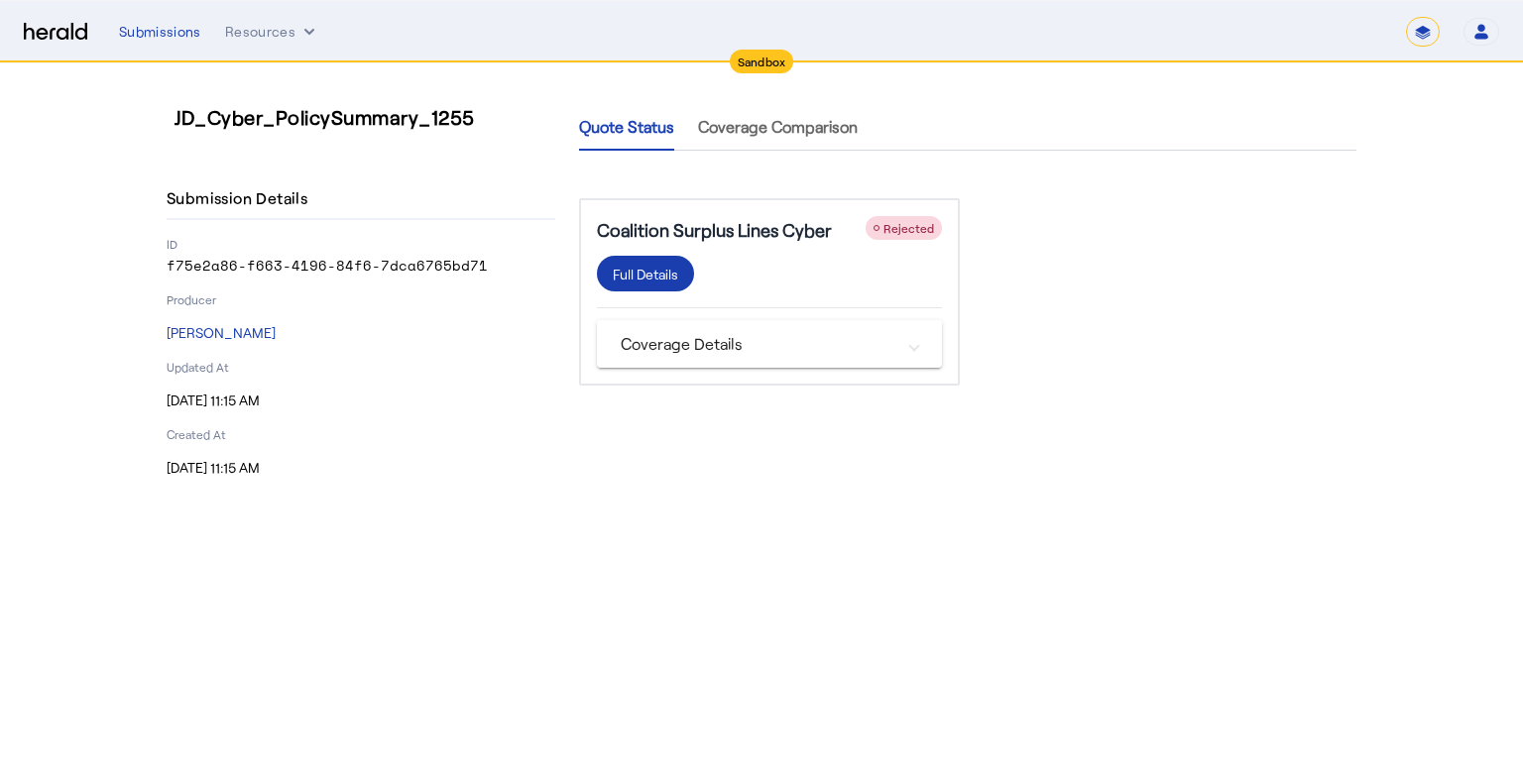click on "Full Details" at bounding box center (645, 274) 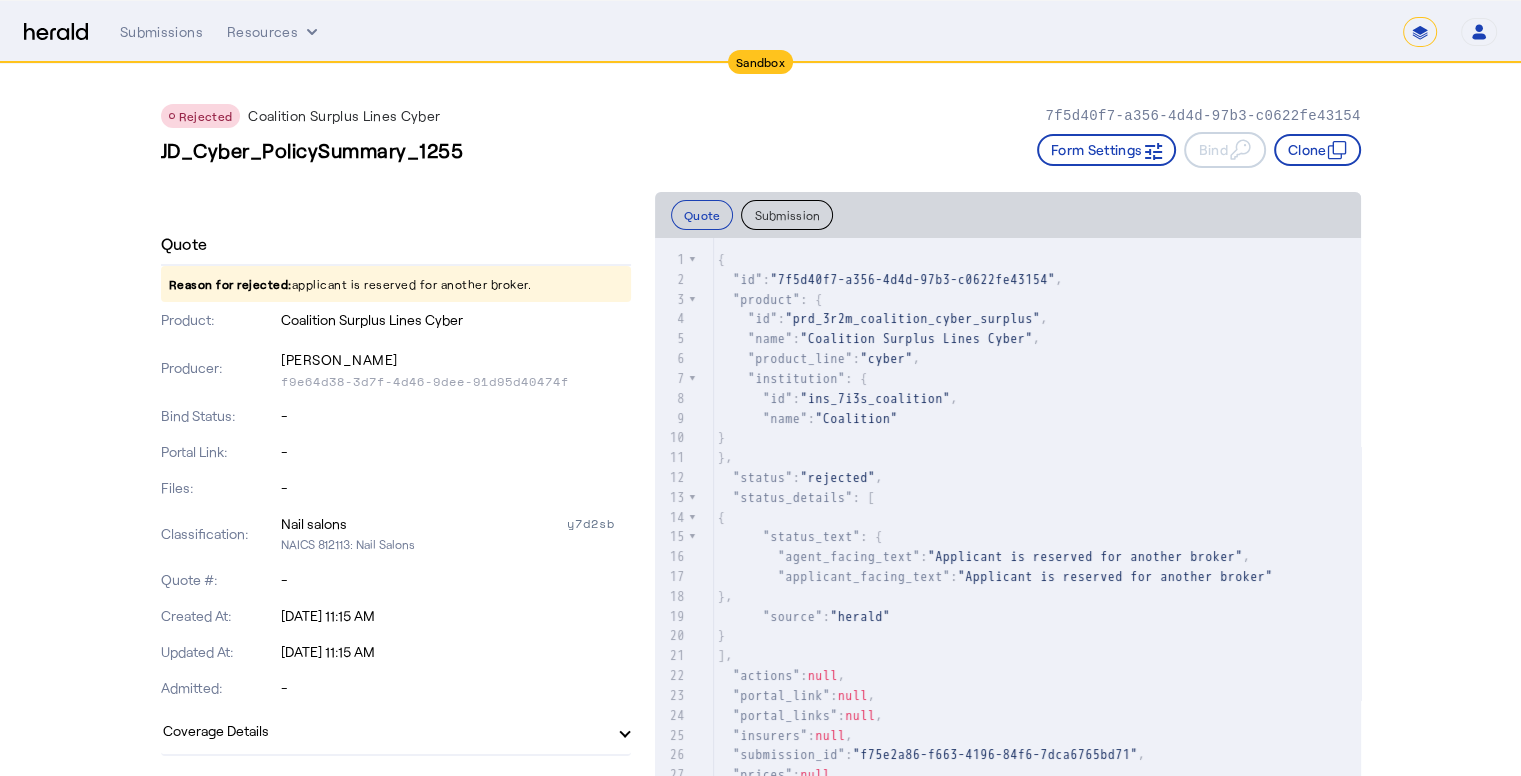 scroll, scrollTop: 200, scrollLeft: 0, axis: vertical 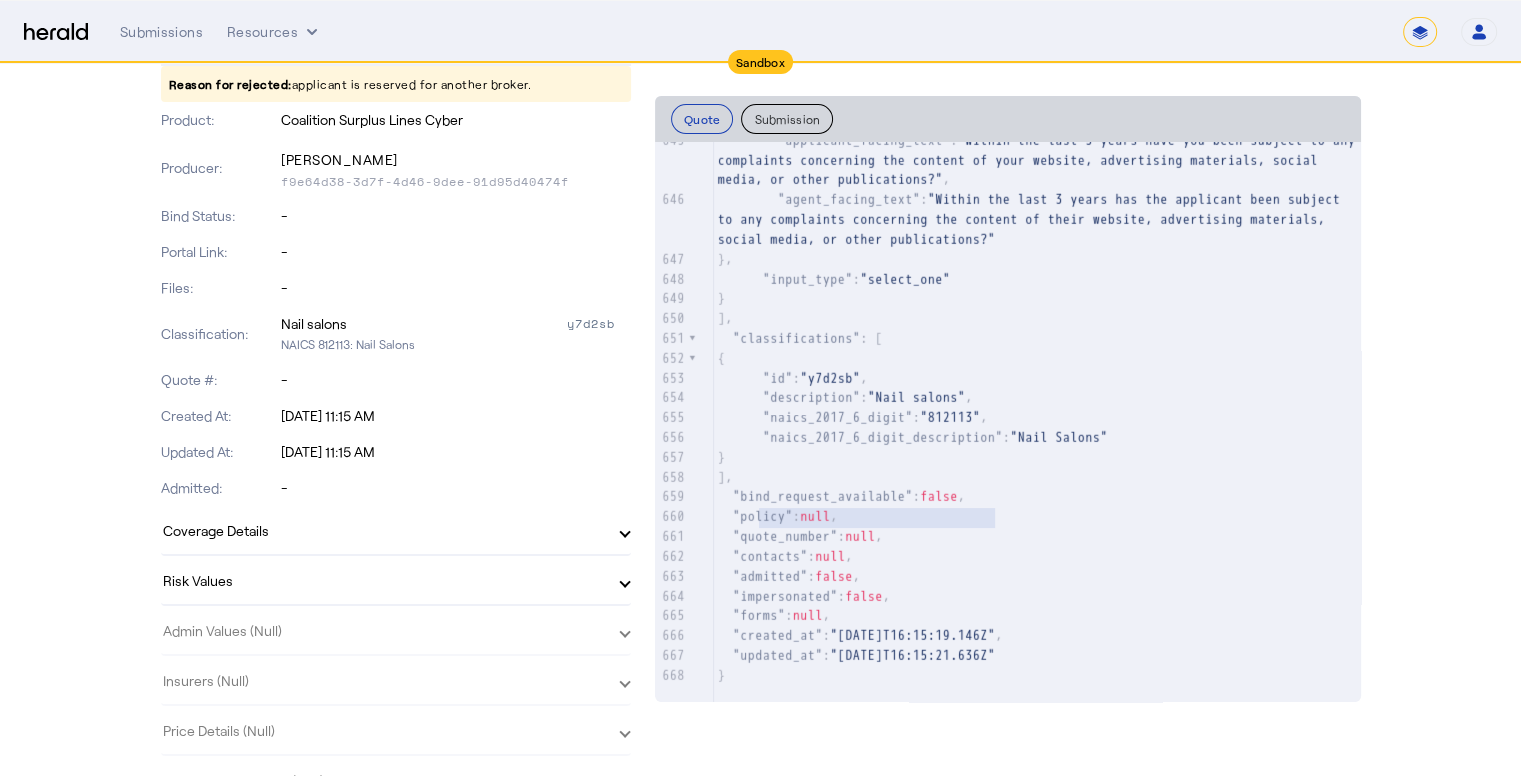 type on "**********" 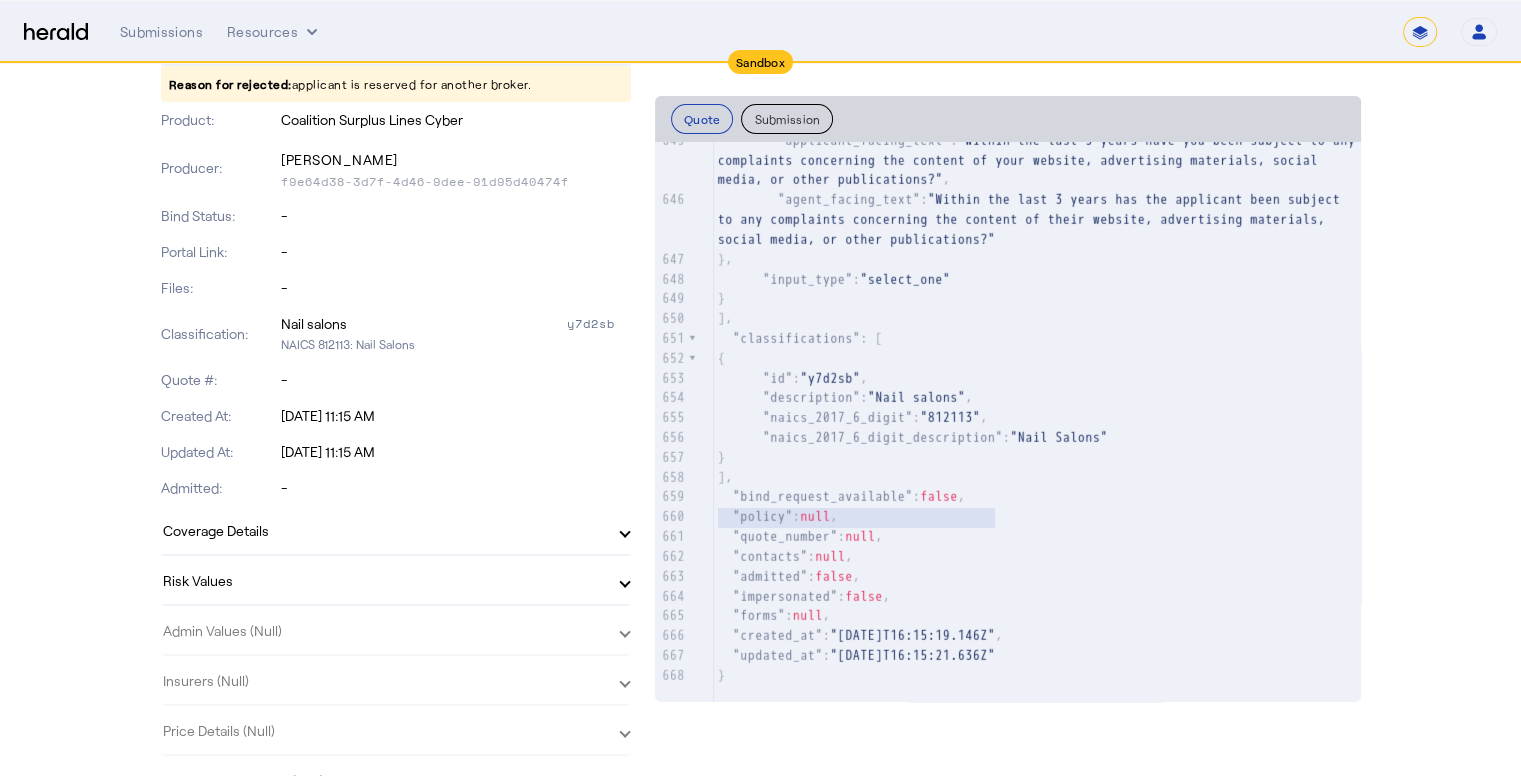 drag, startPoint x: 1012, startPoint y: 499, endPoint x: 728, endPoint y: 499, distance: 284 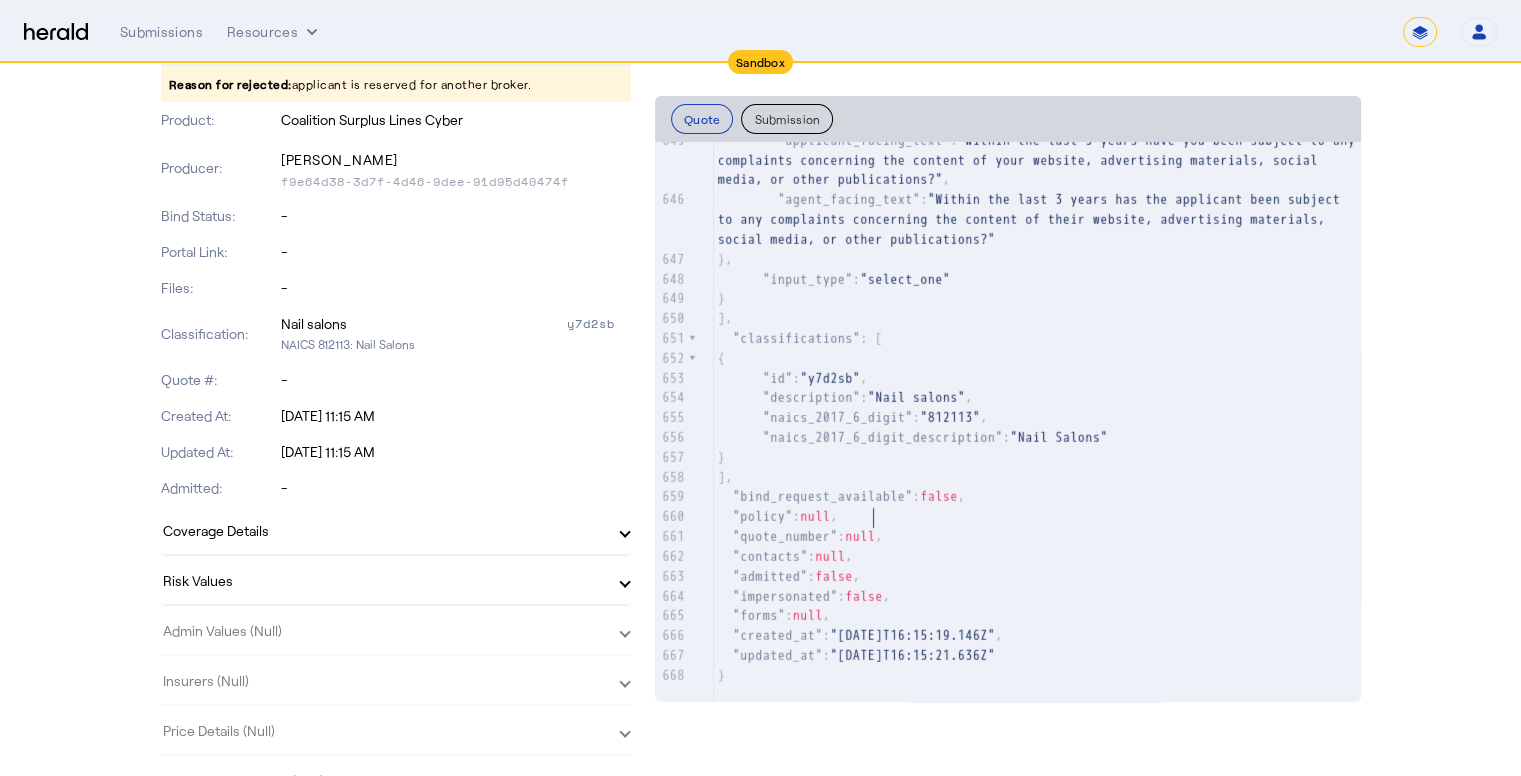 click on ""bind_request_available"" 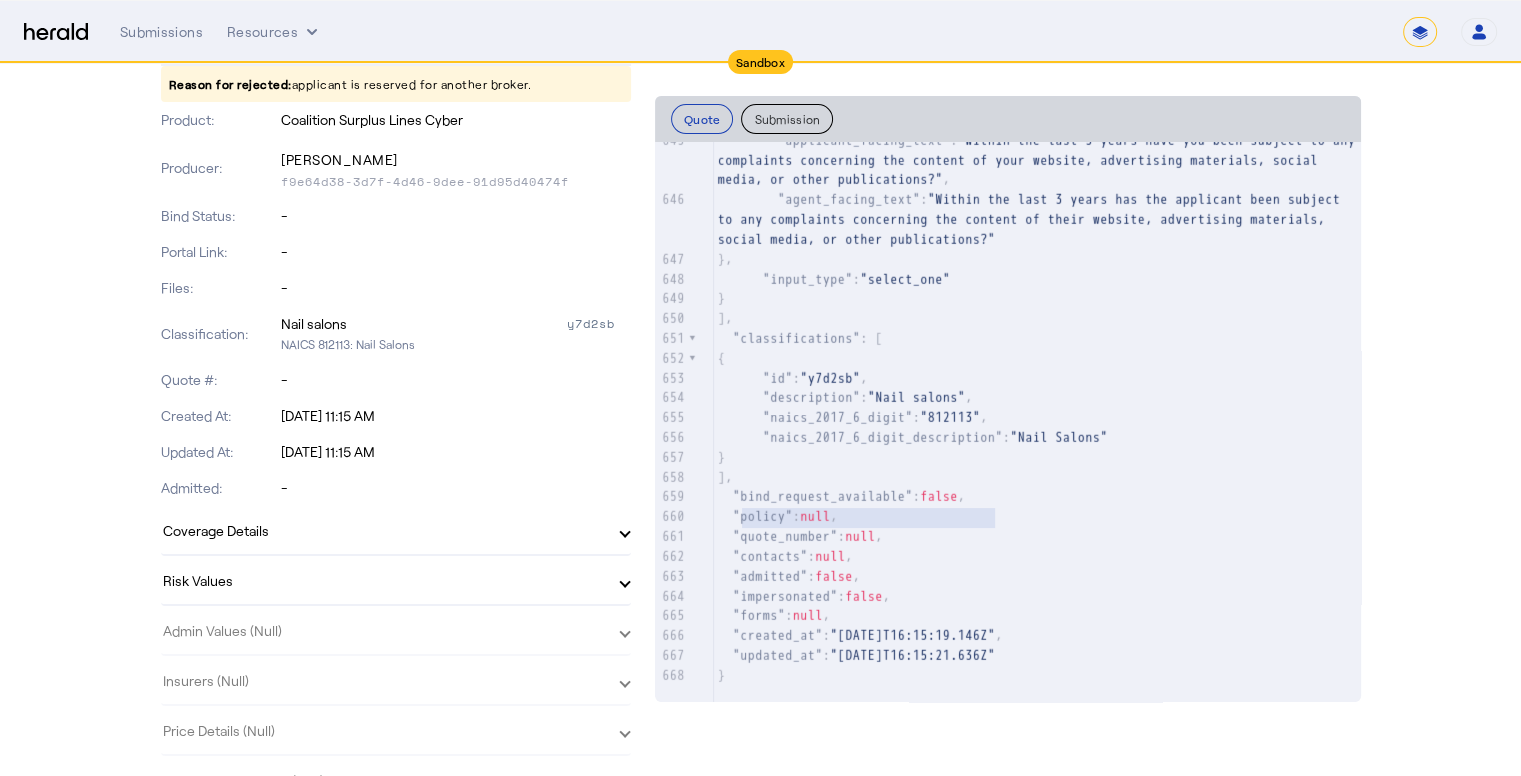 type on "**********" 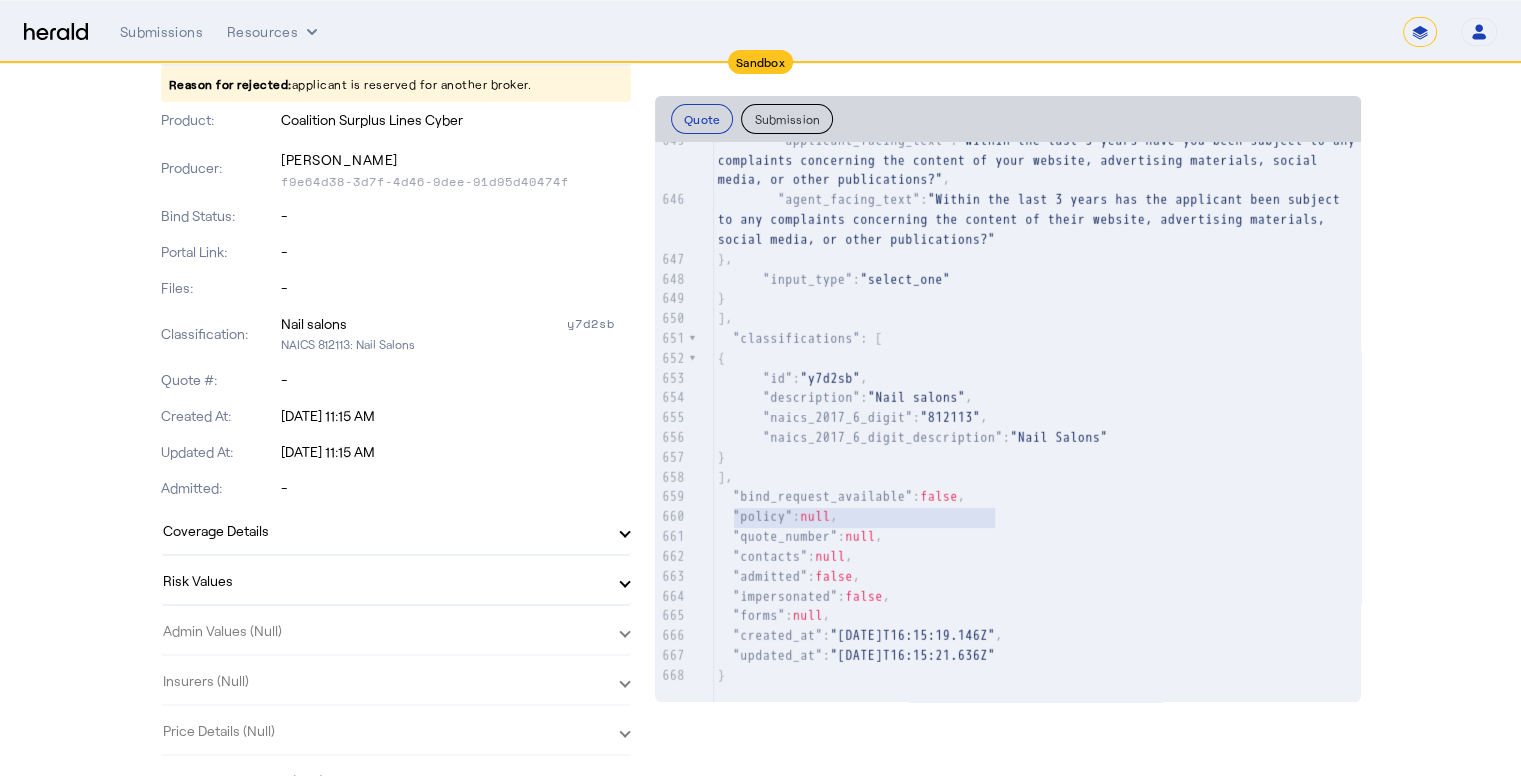 drag, startPoint x: 899, startPoint y: 495, endPoint x: 741, endPoint y: 499, distance: 158.05063 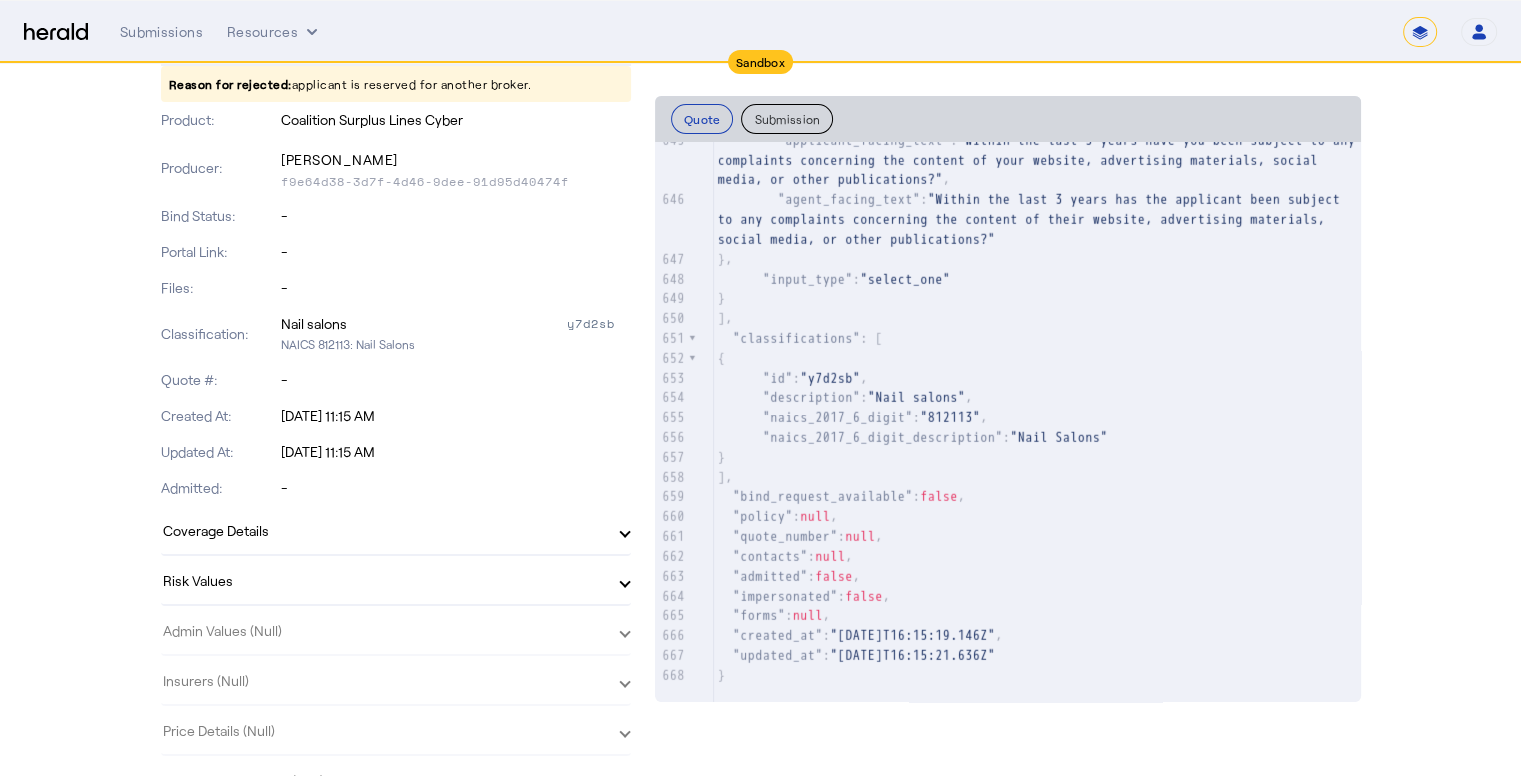 scroll, scrollTop: 13853, scrollLeft: 0, axis: vertical 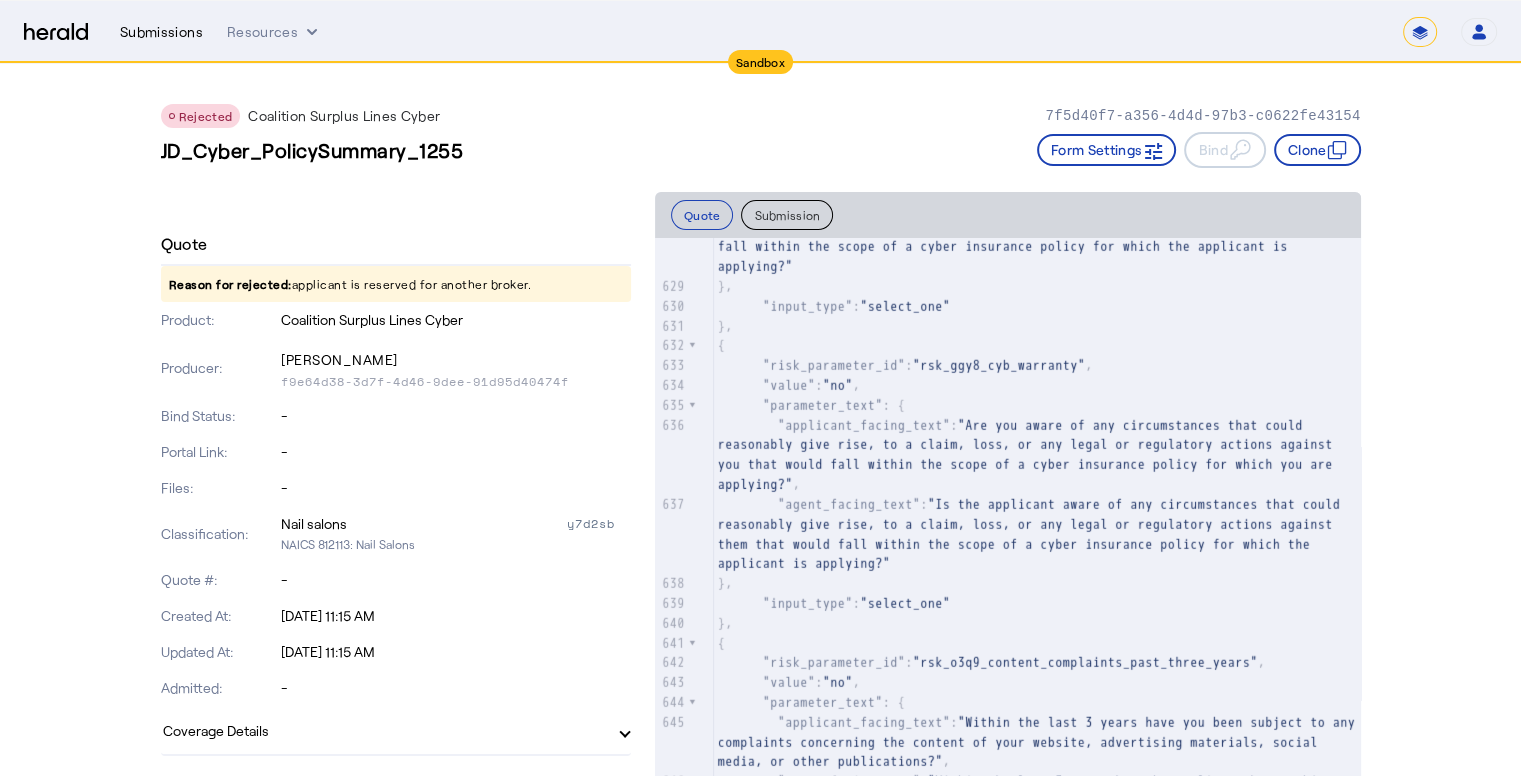 click on "Submissions" at bounding box center (161, 32) 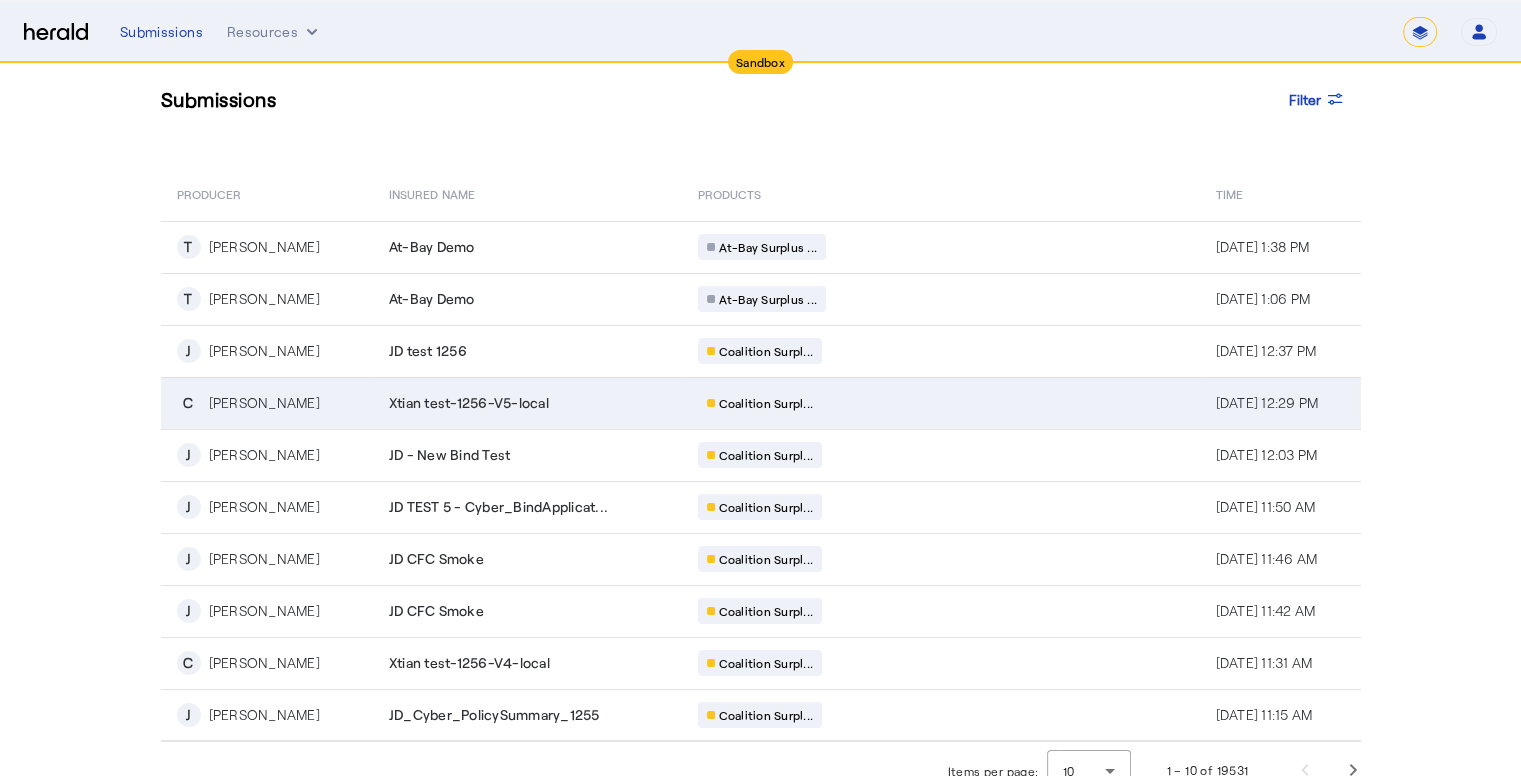 scroll, scrollTop: 60, scrollLeft: 0, axis: vertical 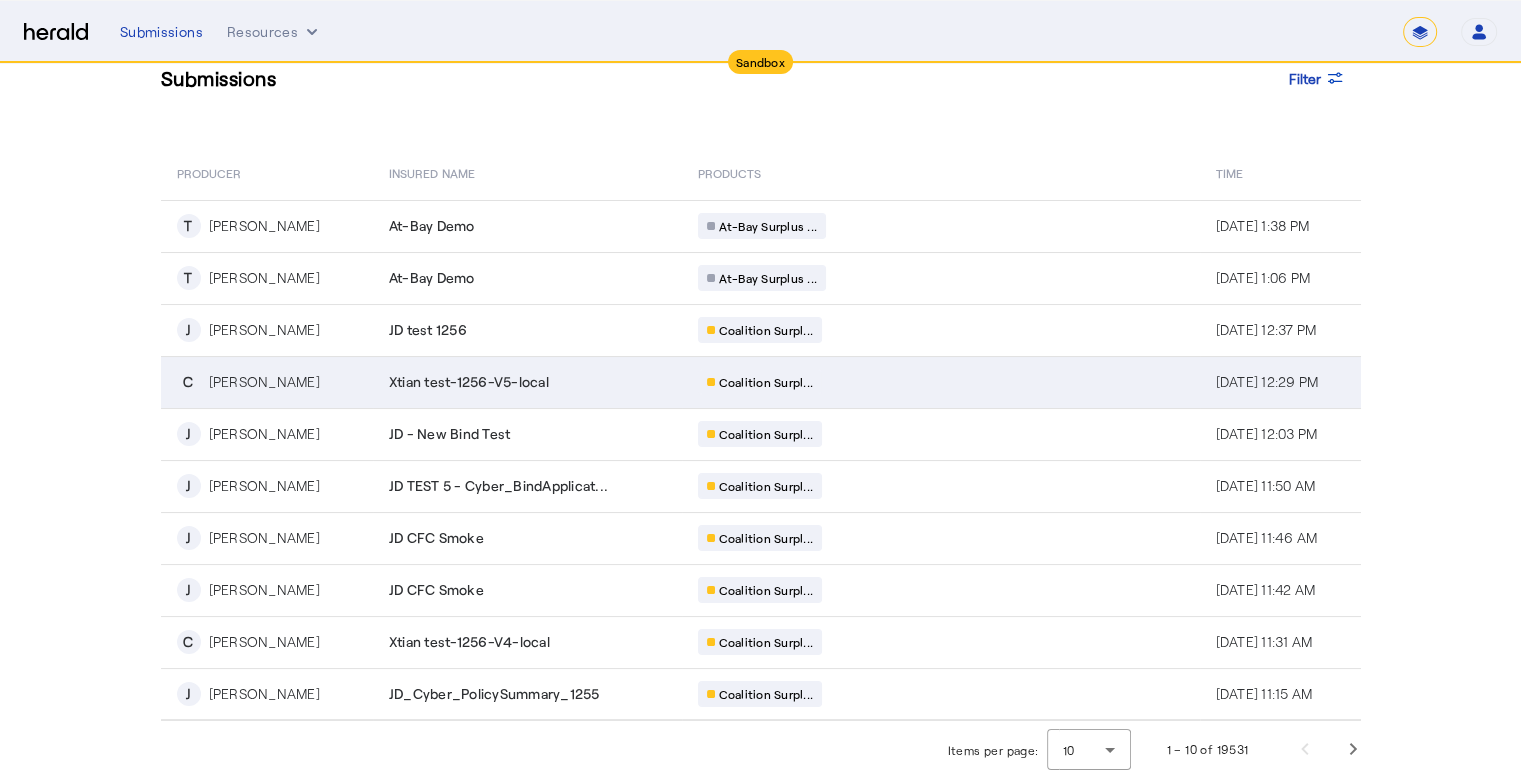 click on "[PERSON_NAME]" at bounding box center (264, 382) 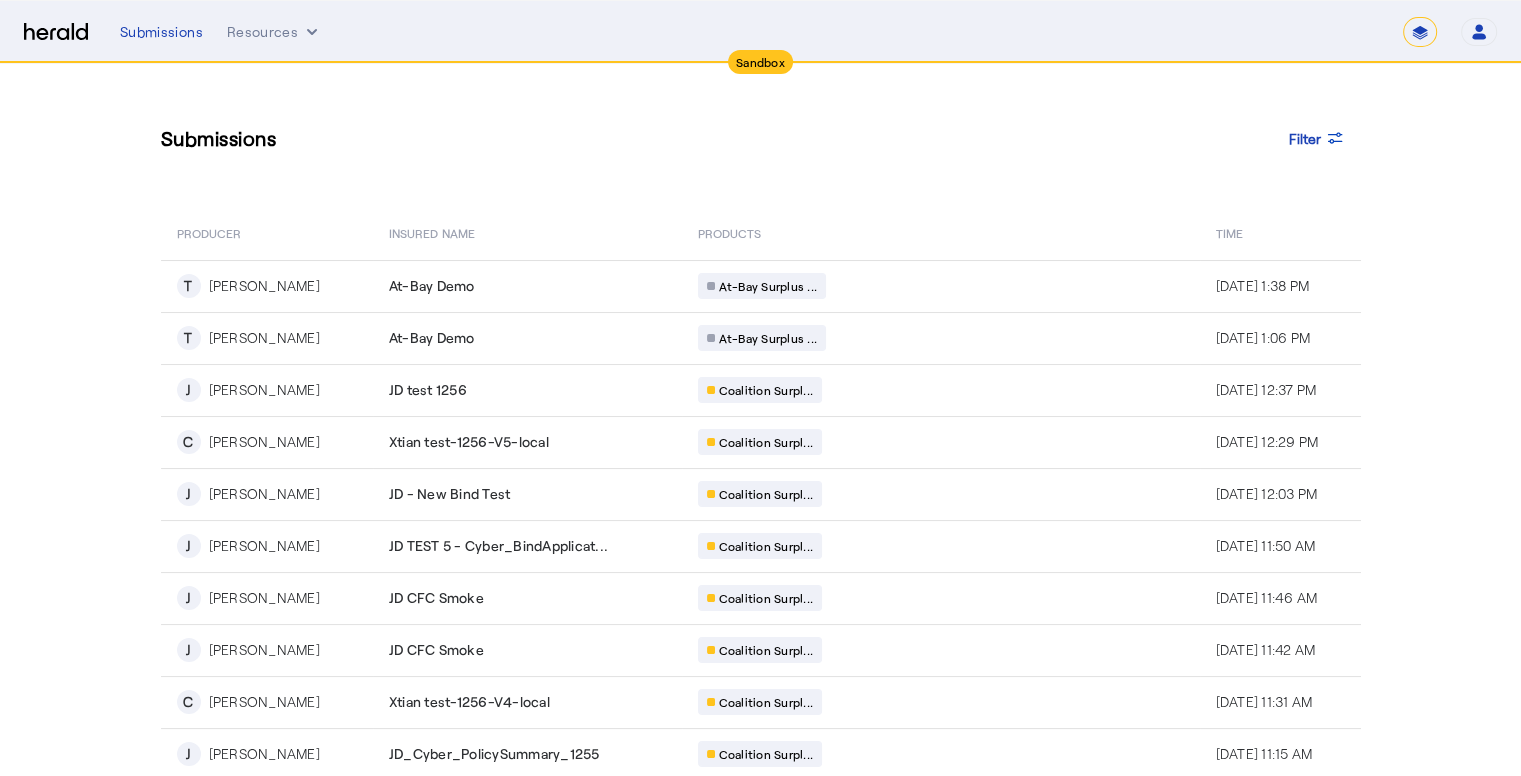 click on "[PERSON_NAME]" at bounding box center (264, 286) 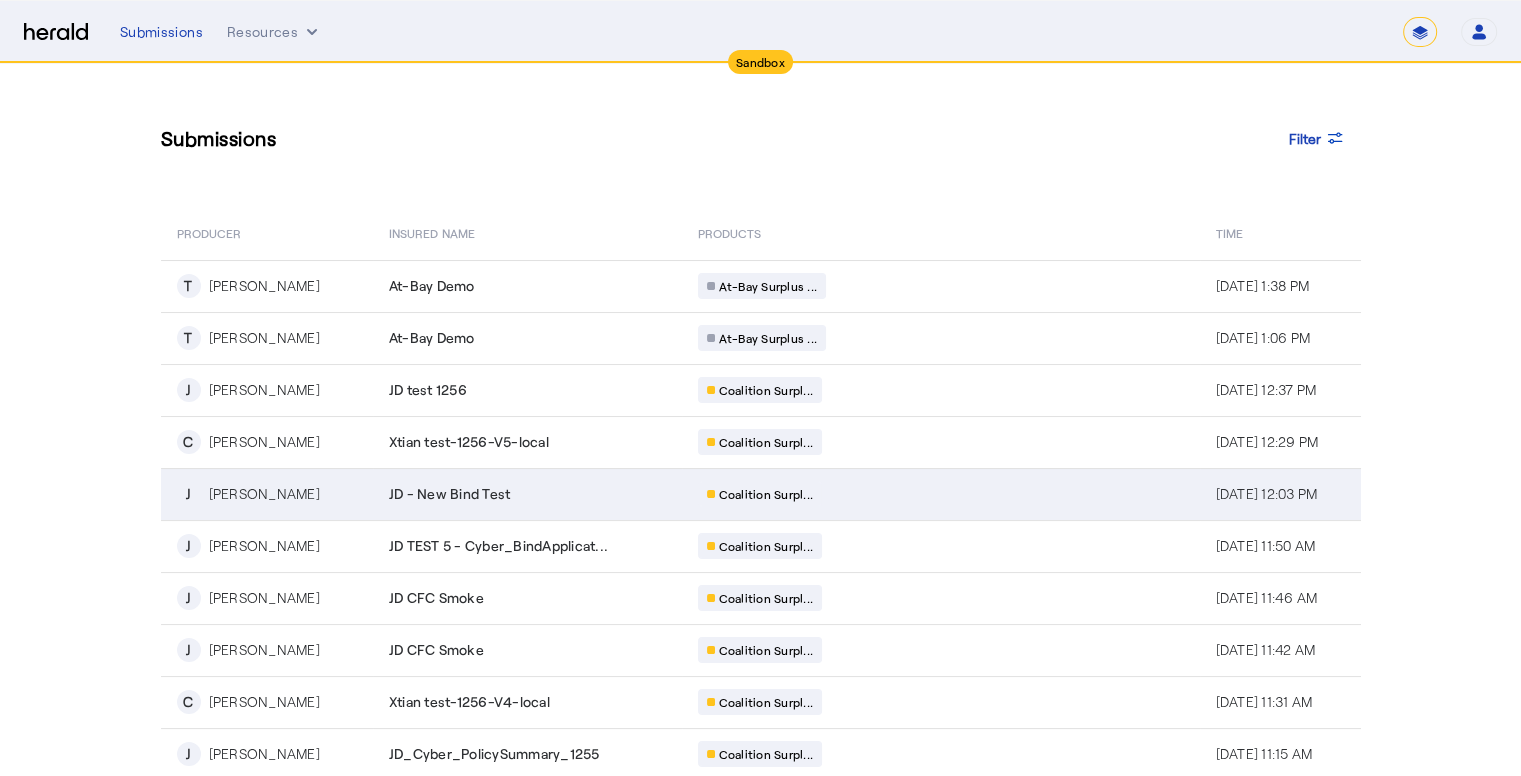 click on "[PERSON_NAME]" at bounding box center [264, 494] 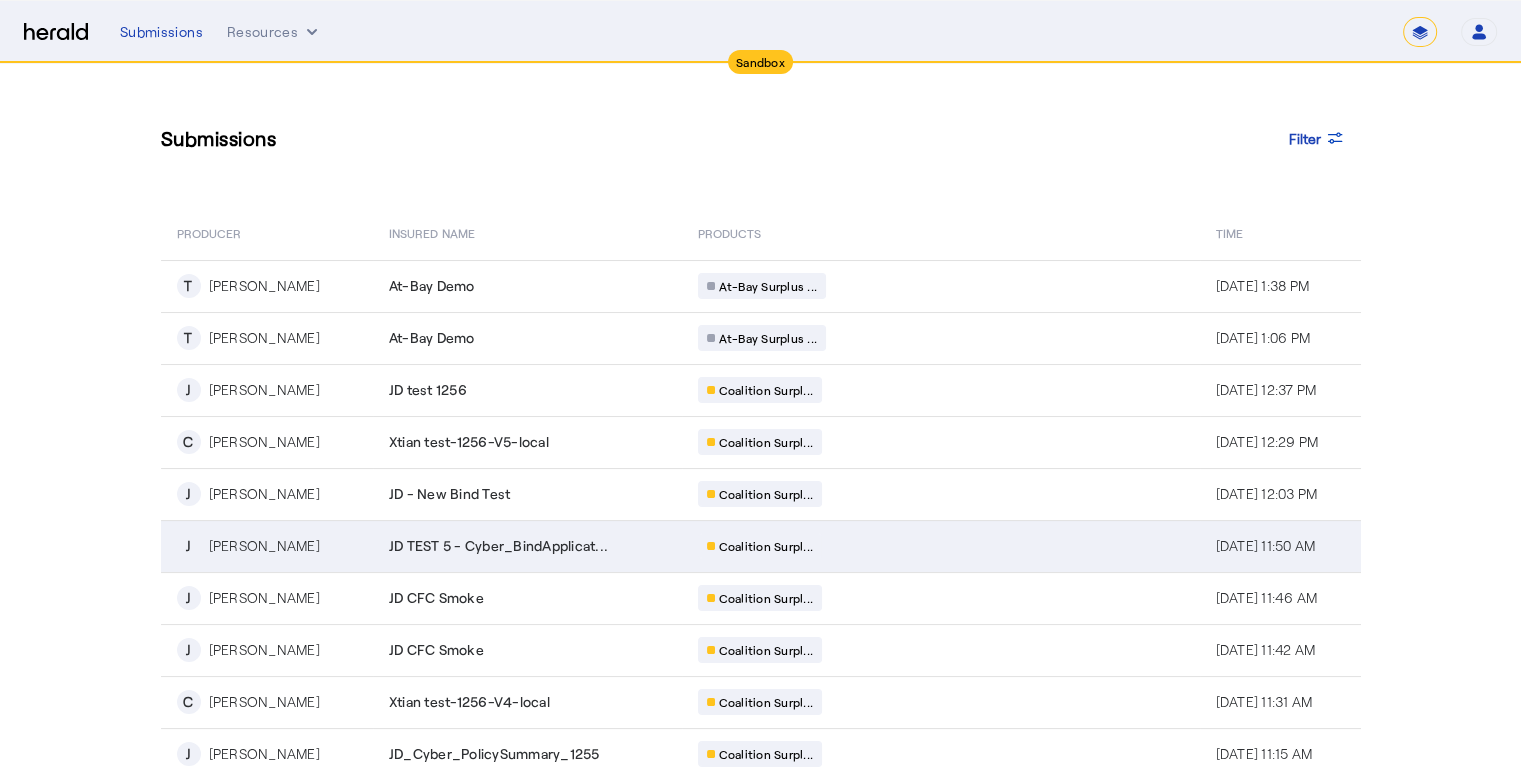 click on "[PERSON_NAME]" at bounding box center (264, 546) 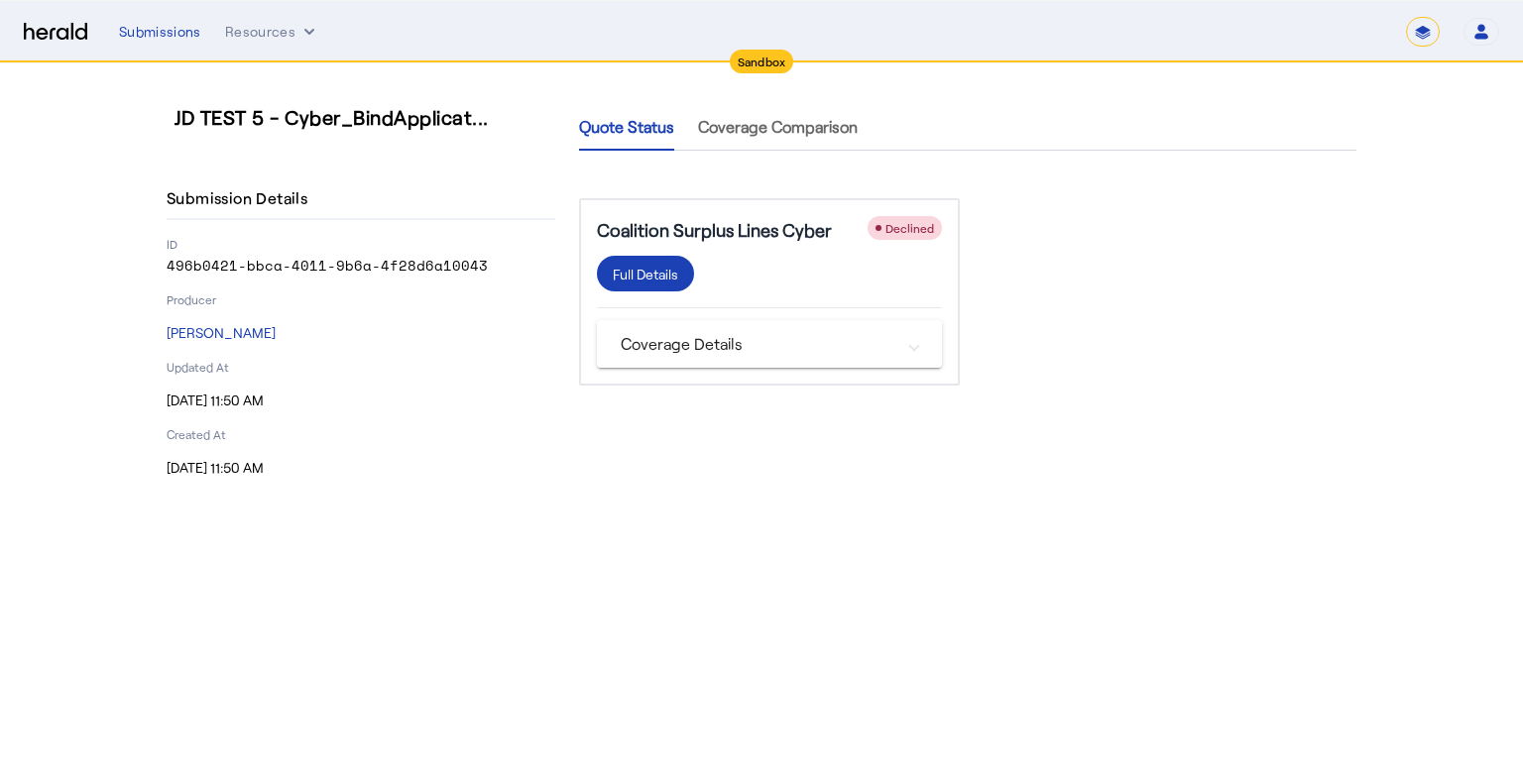 click on "Coalition Surplus Lines Cyber
Declined  Full Details   Coverage Details   Cyber Effective Date   [DATE]   Cyber Risk Expiration Date   [DATE]   Full Prior Acts   included   Cyber Risk Retroactive Date      Aggregate Limit   $250,000.00   Aggregate Retention   $2,500.00   Per Claim Retention   $2,500.00   Social Engineering Limit   $62,500.00   Social Engineering Deductible   $2,500.00   Amendatory Endorsement Coverage   excluded   Waiting Period (hours)   $8.00   Network Security Liability Costs Limit      Hardware Replacement Retention      Contingent Business Interruption Retention      Funds Transfer Fraud Retention      Extortion Threat Limit      Direct Business Interruption Limit      Media Liability Limit      Data Breach Liability Retention      Ransomware Event Limit      Reputational Harm Limit      Data Breach Costs Outside the Limit      Contingent Business Interruption Limit      Hardware Replacement Limit      Digital Asset Restoration Limit      PCI-DSS Liability Retention" 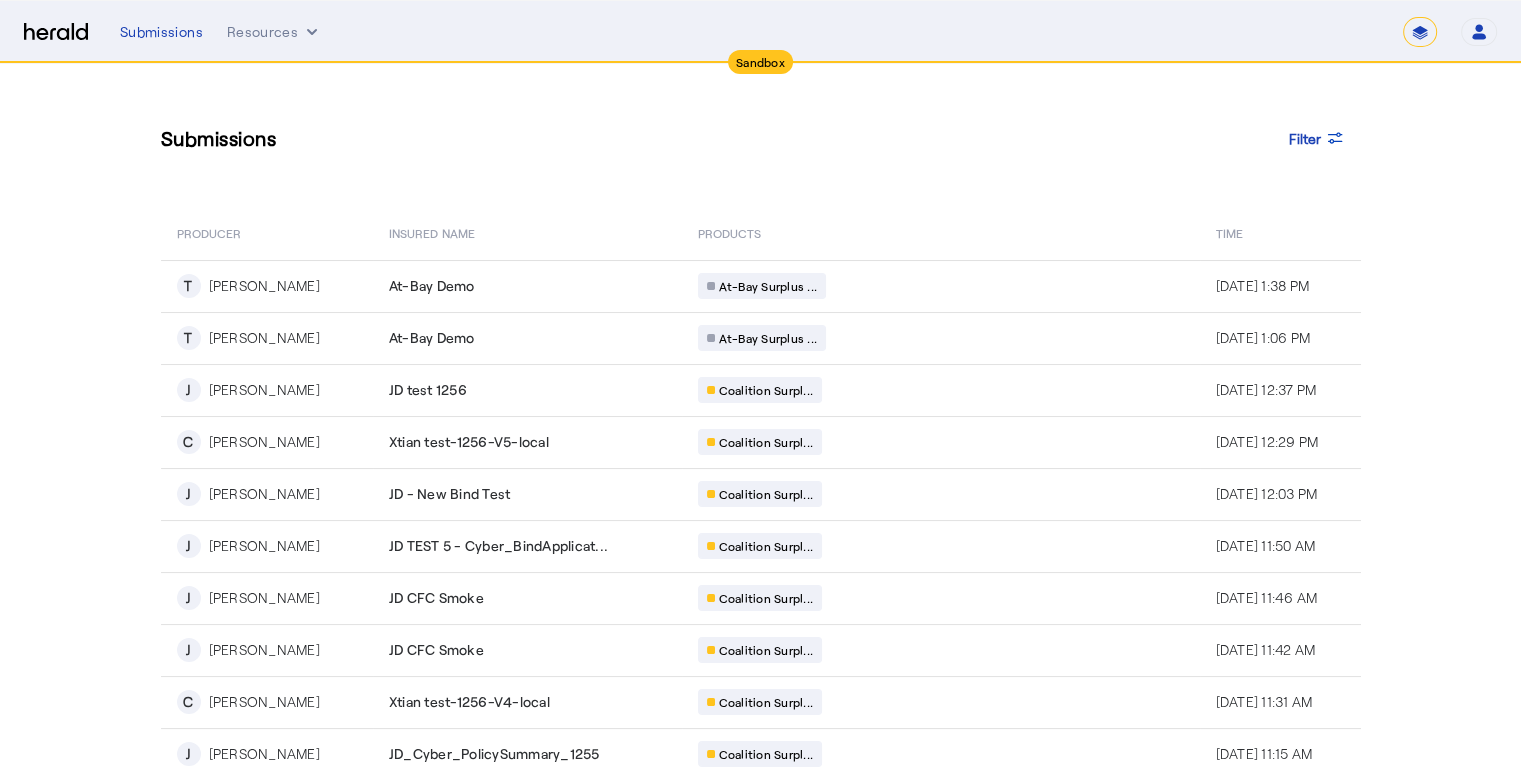 click on "Submissions Filter
PRODUCER Insured Name PRODUCTS Time  T   [PERSON_NAME]    At-Bay Demo
At-Bay Surplus ...  [DATE] 1:38 PM  T   [PERSON_NAME]    At-Bay Demo
At-Bay Surplus ...  [DATE] 1:06 PM  J   [PERSON_NAME]    JD test 1256
Coalition Surpl...  [DATE] 12:37 PM  C   [PERSON_NAME]    Xtian test-1256-V5-local
Coalition Surpl...  [DATE] 12:29 PM  J   [PERSON_NAME]    JD - New Bind Test
Coalition Surpl...  [DATE] 12:03 PM  J   [PERSON_NAME]    JD TEST 5 - Cyber_BindApplicat...
Coalition Surpl...  [DATE] 11:50 AM  J   [PERSON_NAME]    JD CFC Smoke
Coalition Surpl...  [DATE] 11:46 AM  J   [PERSON_NAME]    JD CFC Smoke
Coalition Surpl...  [DATE] 11:42 AM  C   [PERSON_NAME]    Xtian test-1256-V4-local
Coalition Surpl...  [DATE] 11:31 AM  J   [PERSON_NAME]    JD_Cyber_PolicySummary_1255
Coalition Surpl...  [DATE] 11:15 AM" 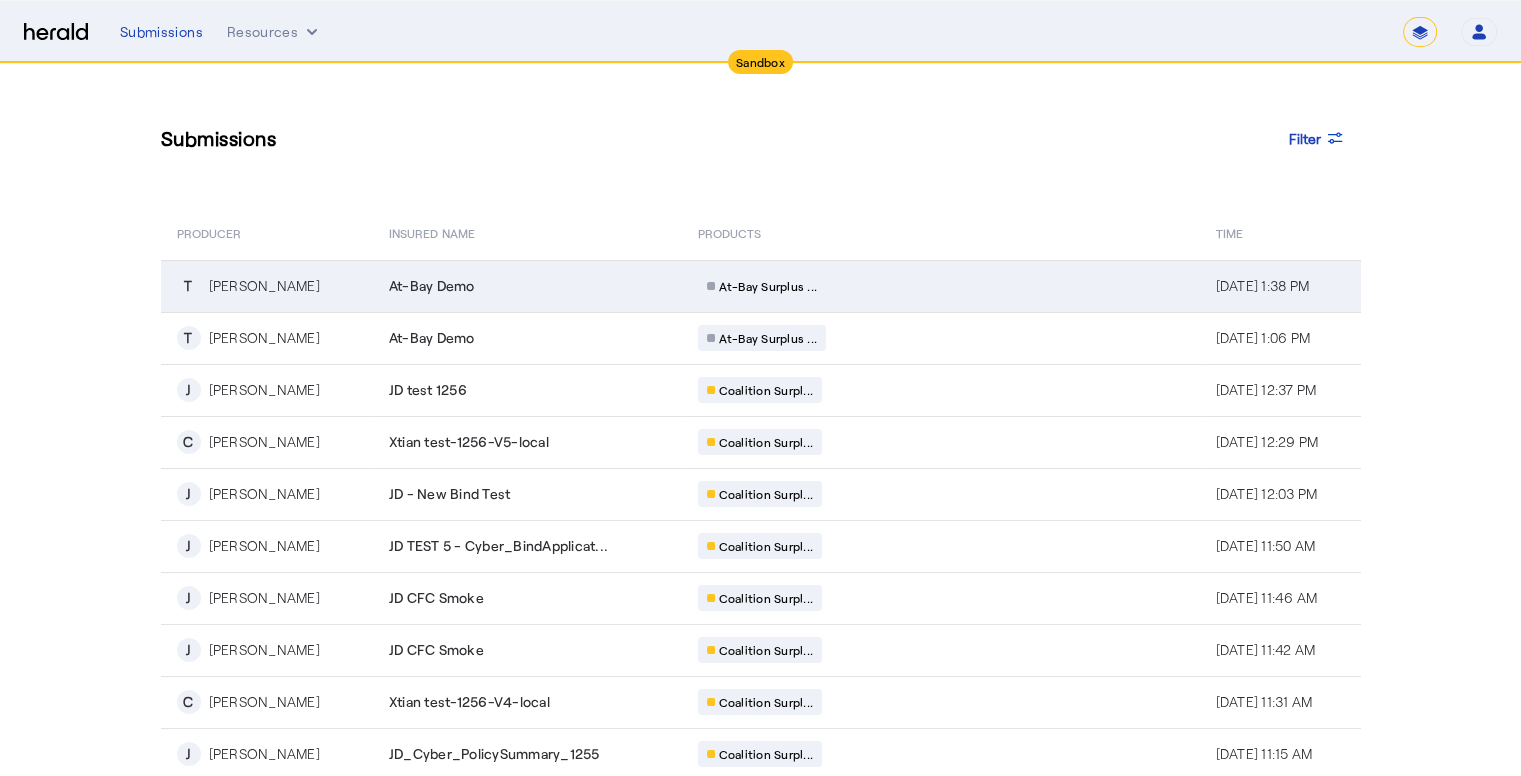 click on "At-Bay Demo" at bounding box center [432, 286] 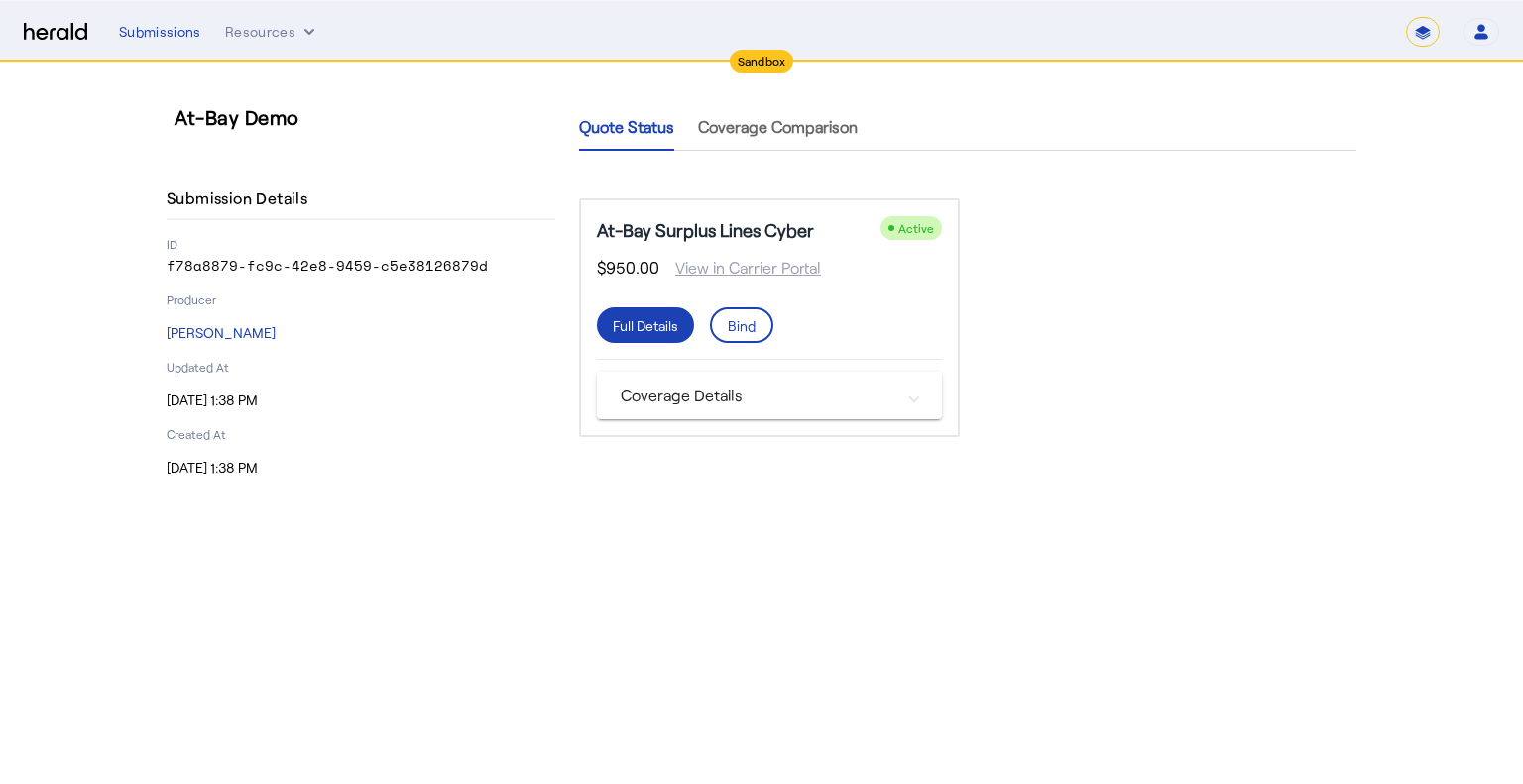 click on "Created At" 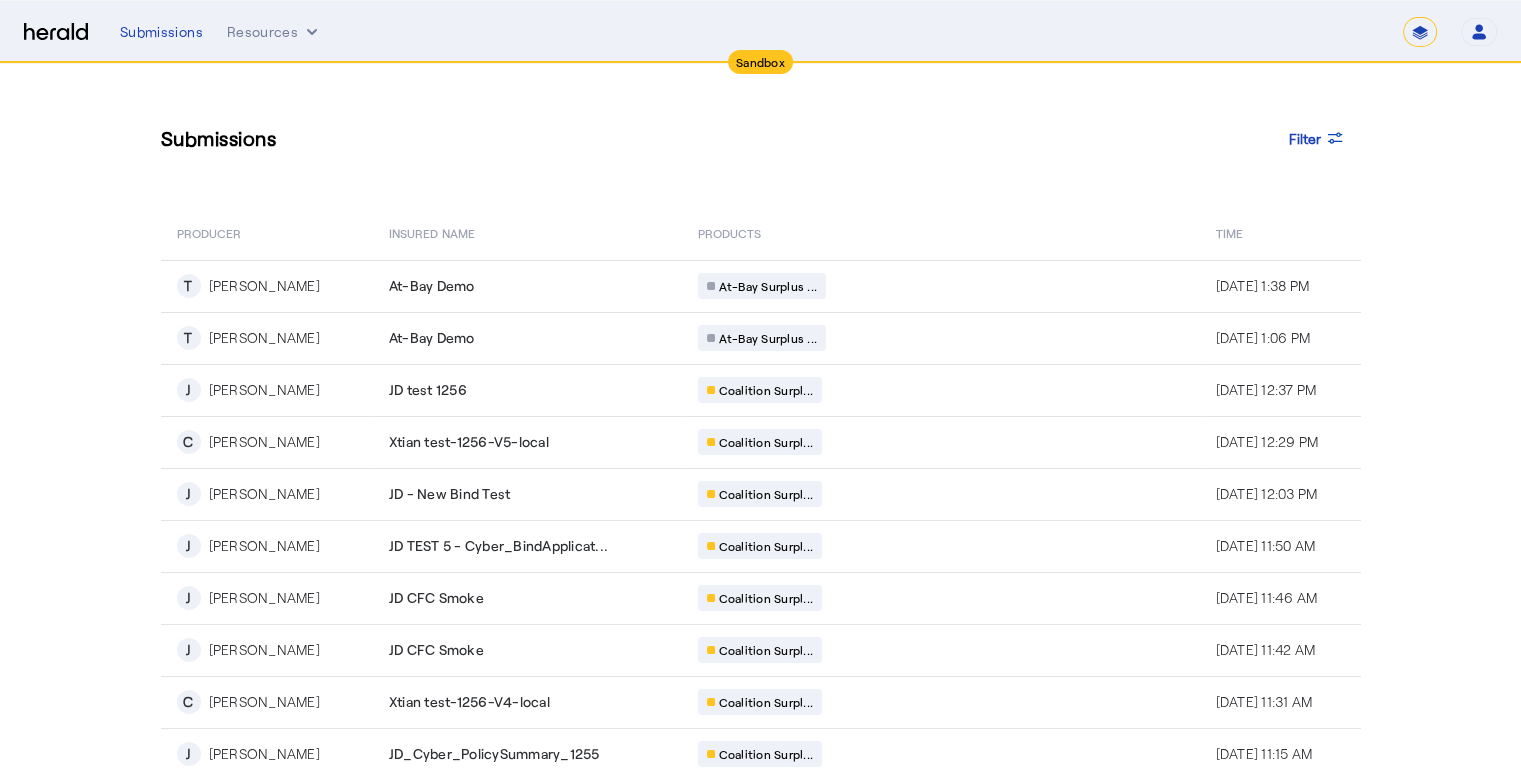 click on "Submissions Filter" 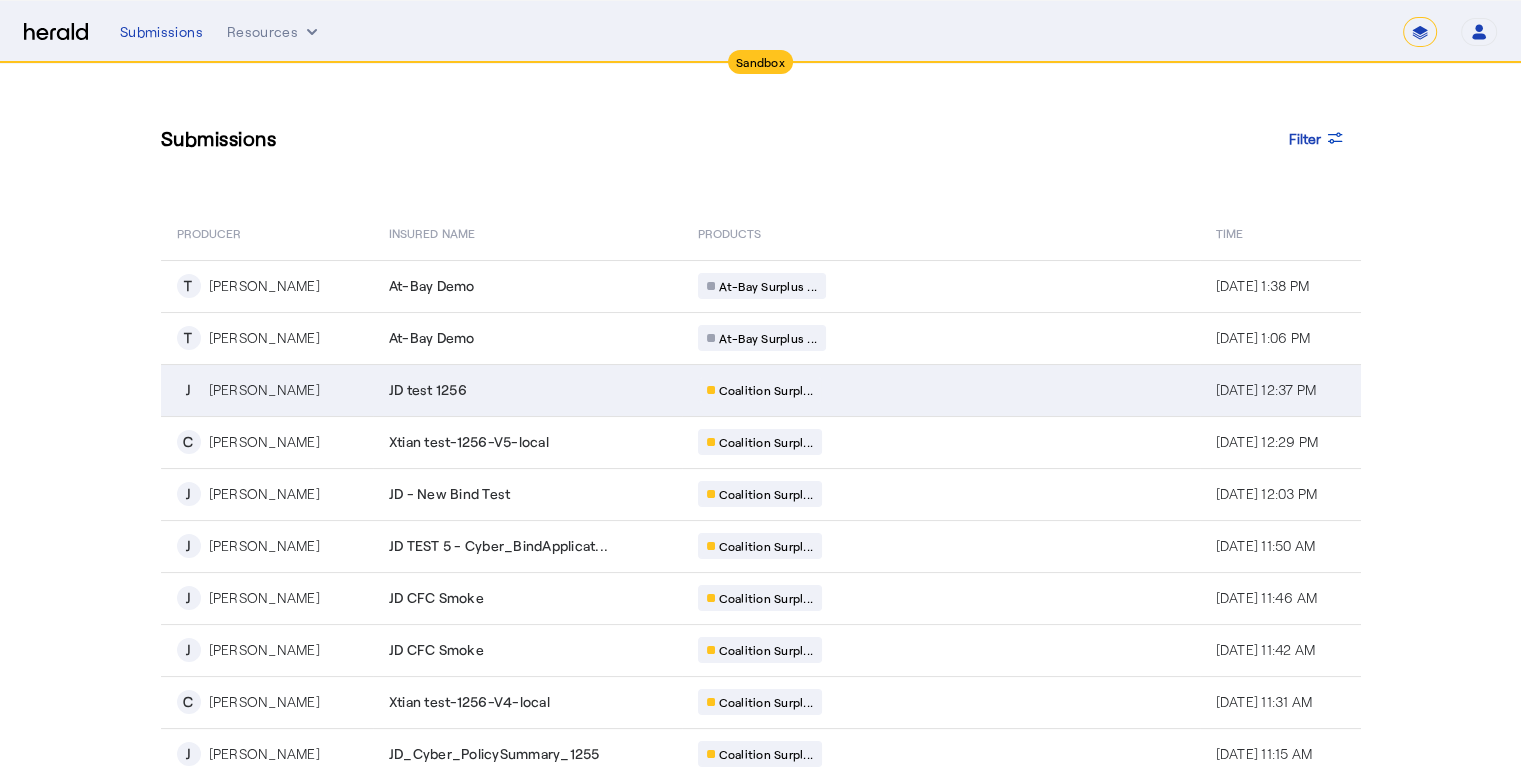 click on "JD test 1256" at bounding box center [428, 390] 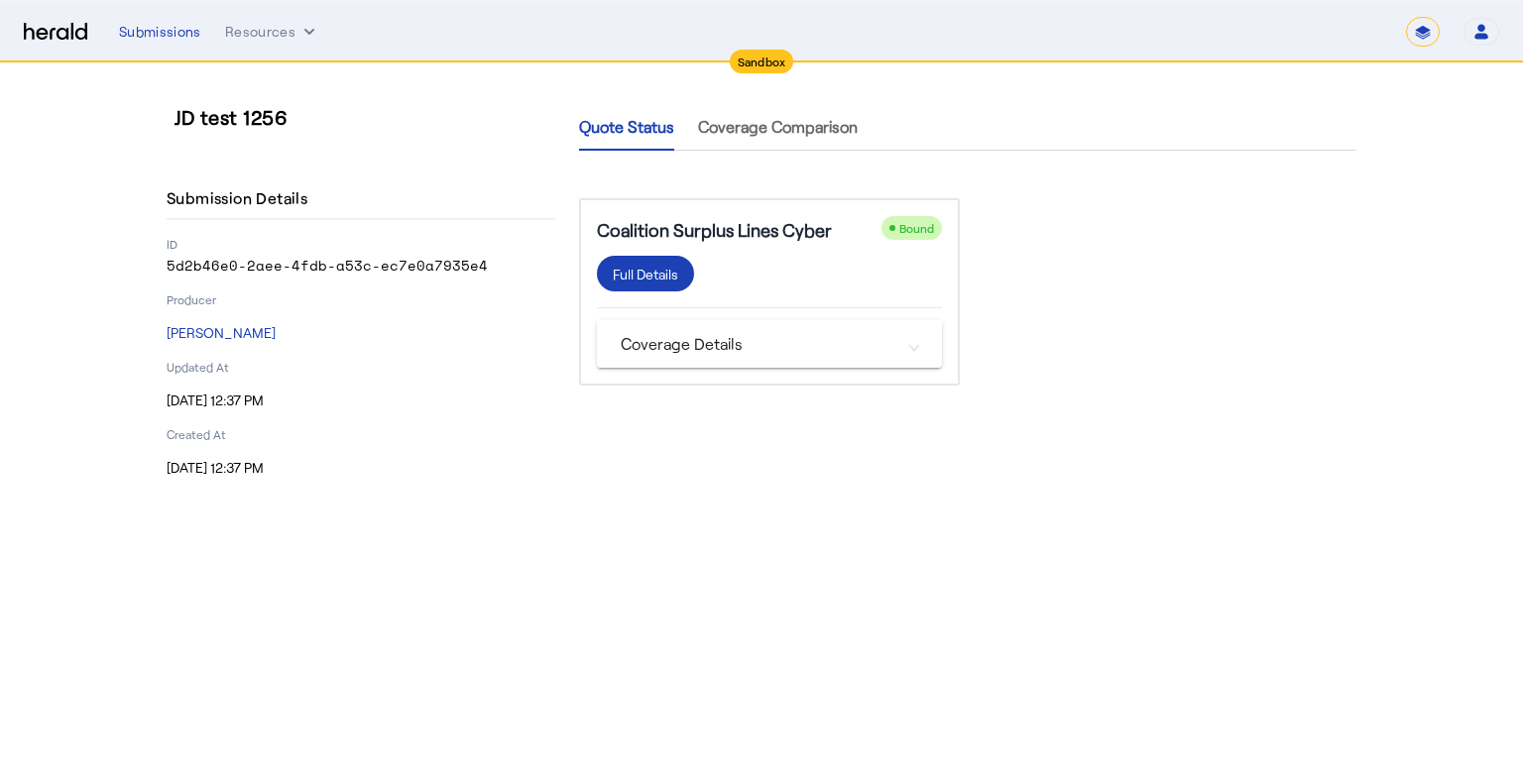 click on "Coverage Details" at bounding box center [758, 344] 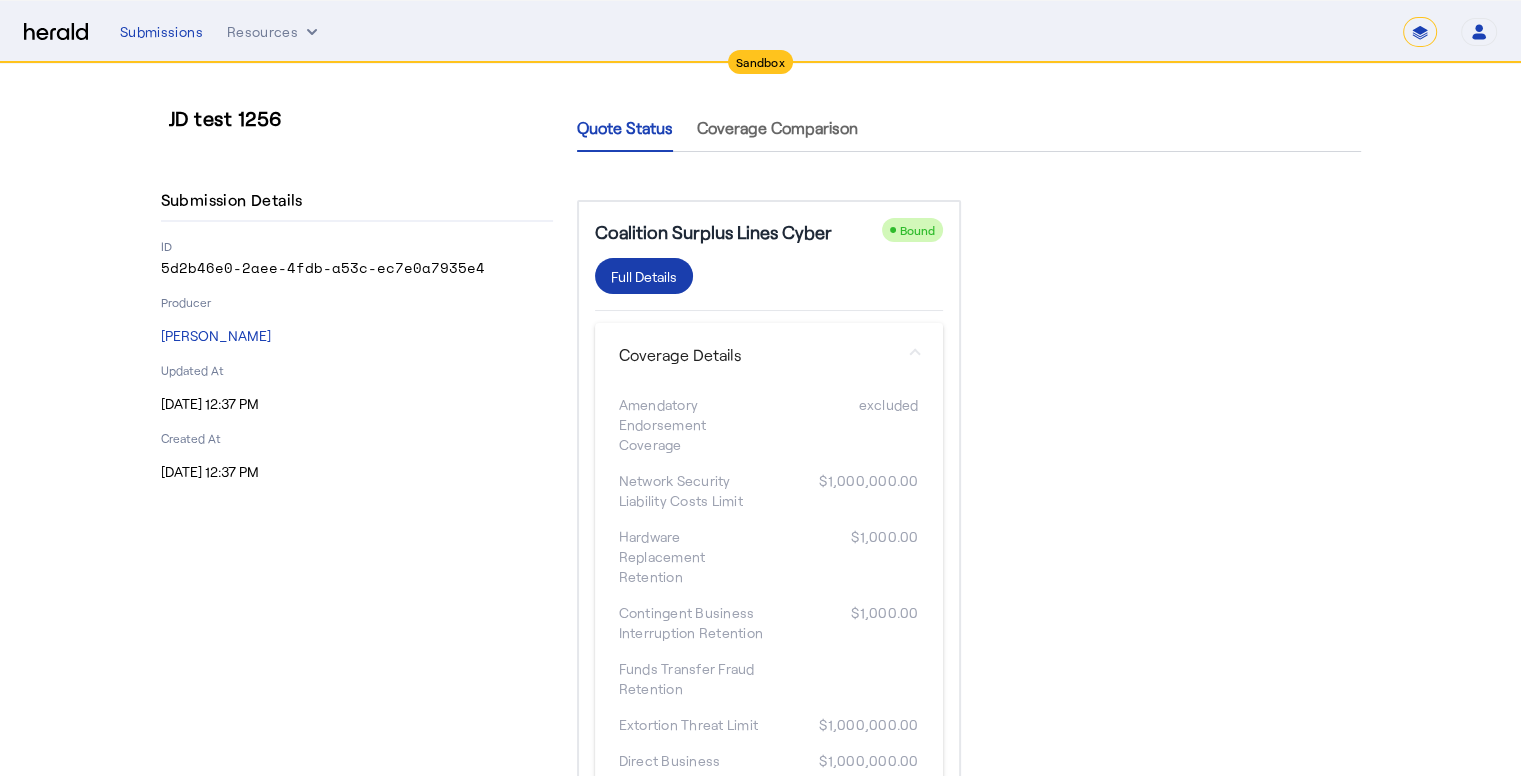 click on "Full Details" at bounding box center [644, 276] 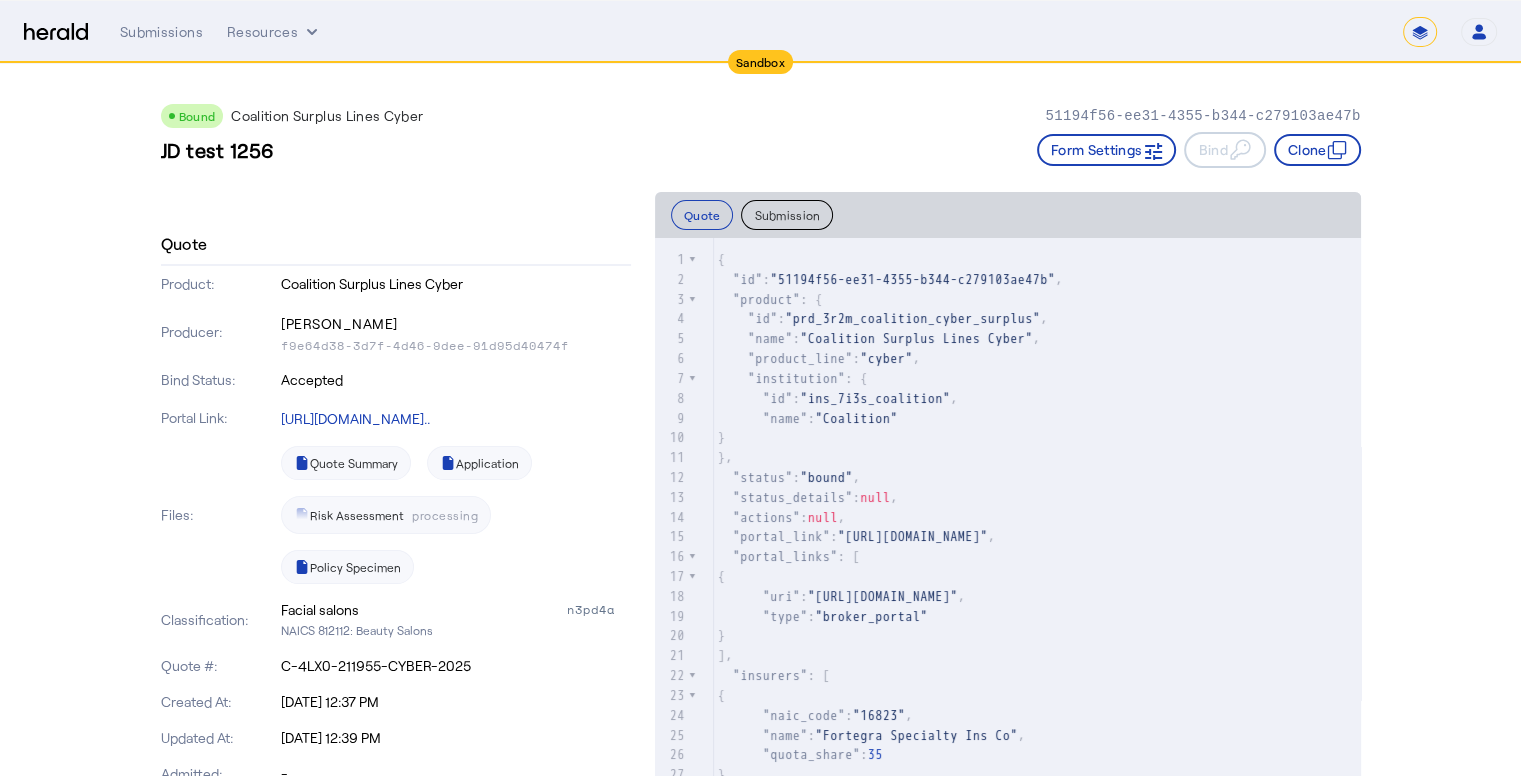 scroll, scrollTop: 200, scrollLeft: 0, axis: vertical 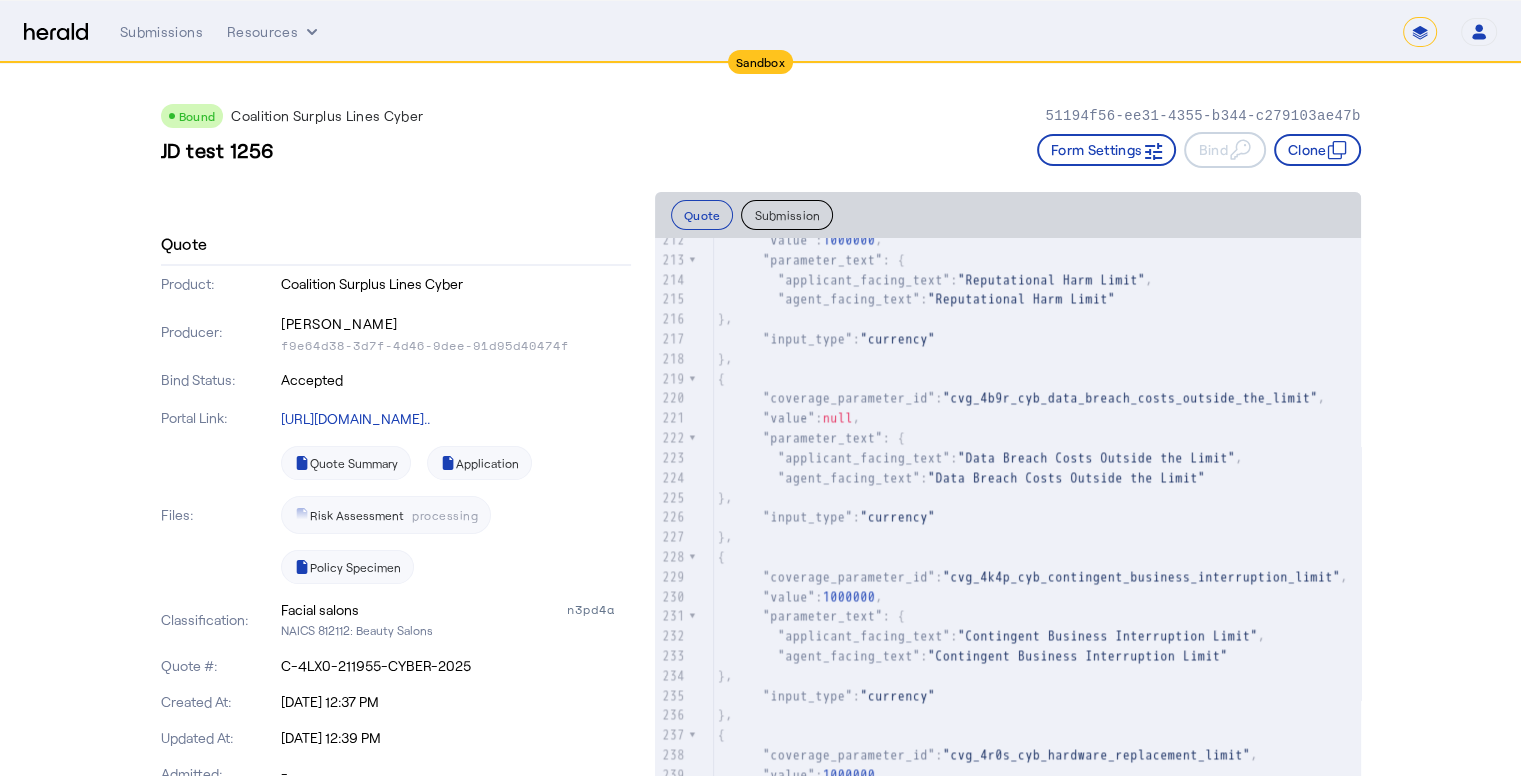click 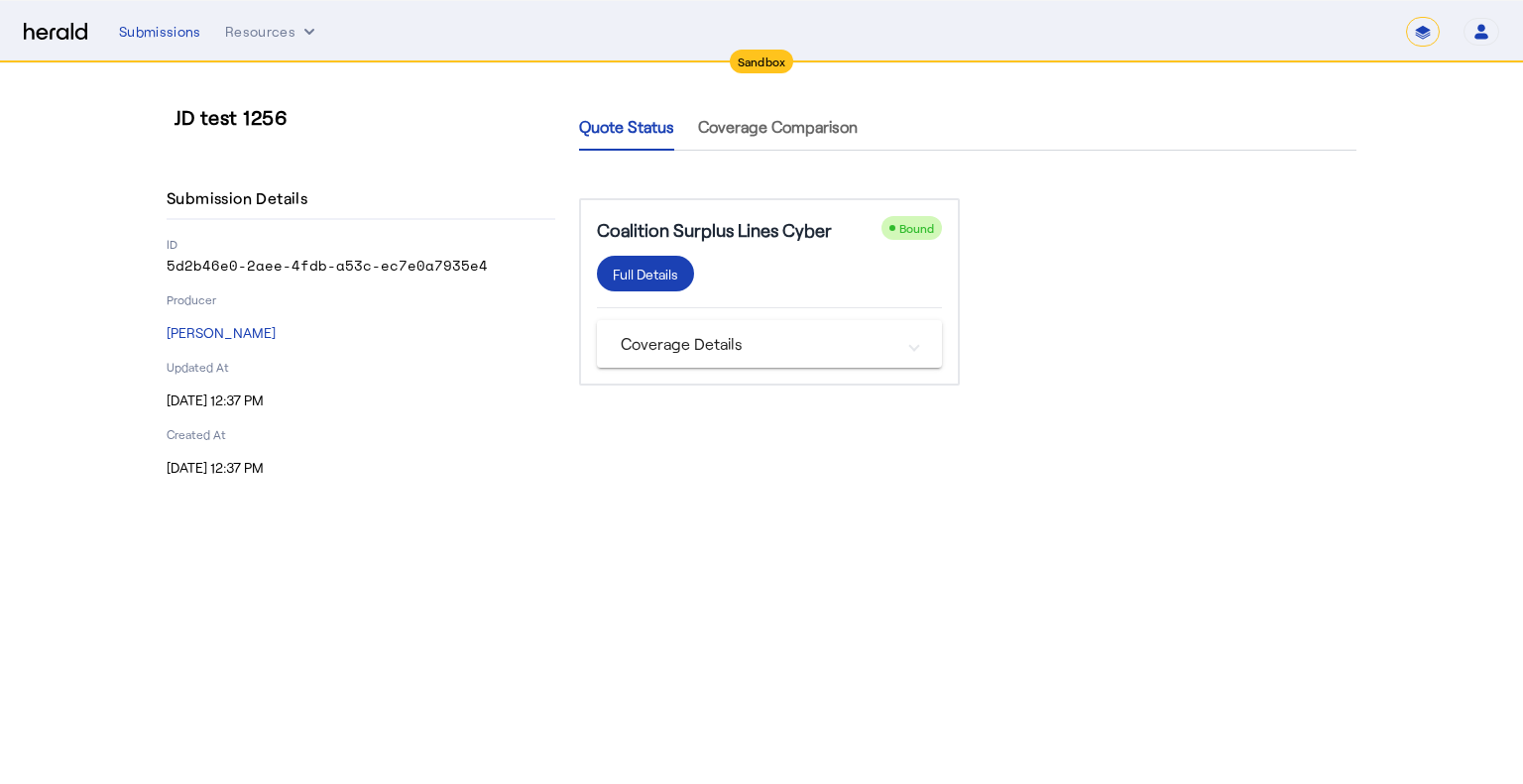 click on "Coalition Surplus Lines Cyber
Bound  Full Details   Coverage Details   Amendatory Endorsement Coverage   excluded   Network Security Liability Costs Limit   $1,000,000.00   Hardware Replacement Retention   $1,000.00   Contingent Business Interruption Retention   $1,000.00   Funds Transfer Fraud Retention      Extortion Threat Limit   $1,000,000.00   Direct Business Interruption Limit   $1,000,000.00   Media Liability Limit   $1,000,000.00   Data Breach Liability Retention   $1,000.00   Reputational Harm Limit   $1,000,000.00   Data Breach Costs Outside the Limit      Contingent Business Interruption Limit   $1,000,000.00   Hardware Replacement Limit   $1,000,000.00   Digital Asset Restoration Limit   $1,000,000.00   Social Engineering Deductible   $0.00   PCI-DSS Liability Retention   $1,000.00   Direct Business Interruption Retention   $1,000.00   Extortion Payment Limit   $1,000,000.00   Data Breach Response Limit   $1,000,000.00   PCI-DSS Liability Limit   $1,000,000.00   Funds Transfer Fraud Limit" 